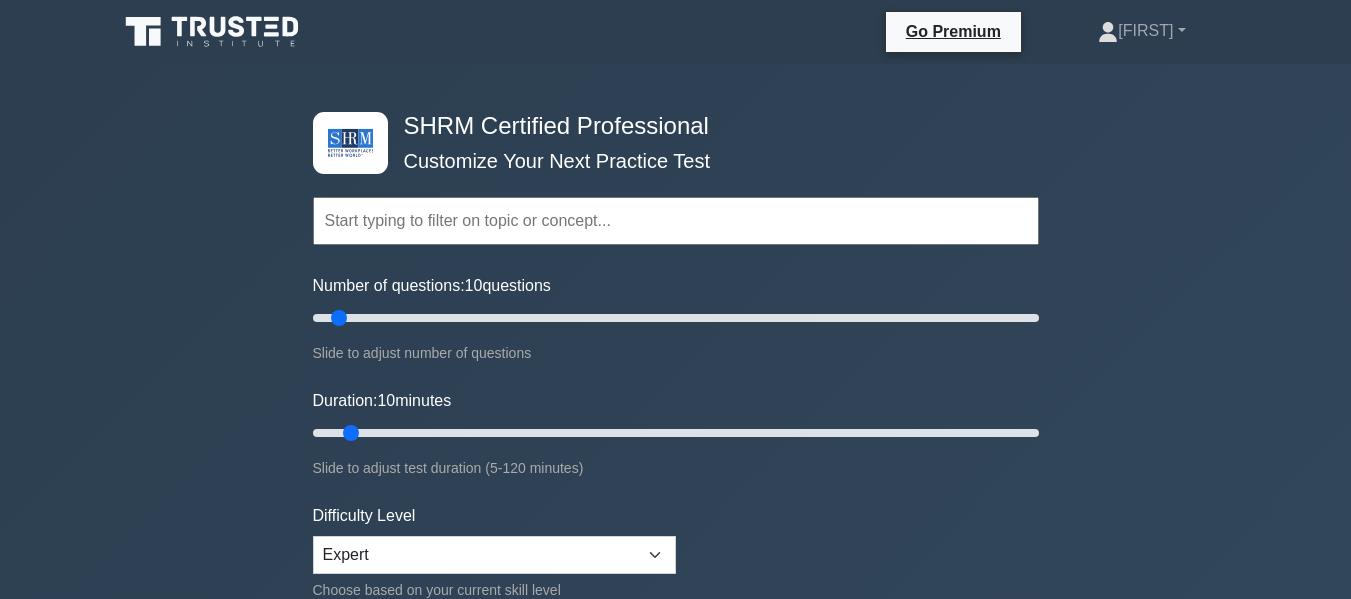 scroll, scrollTop: 0, scrollLeft: 0, axis: both 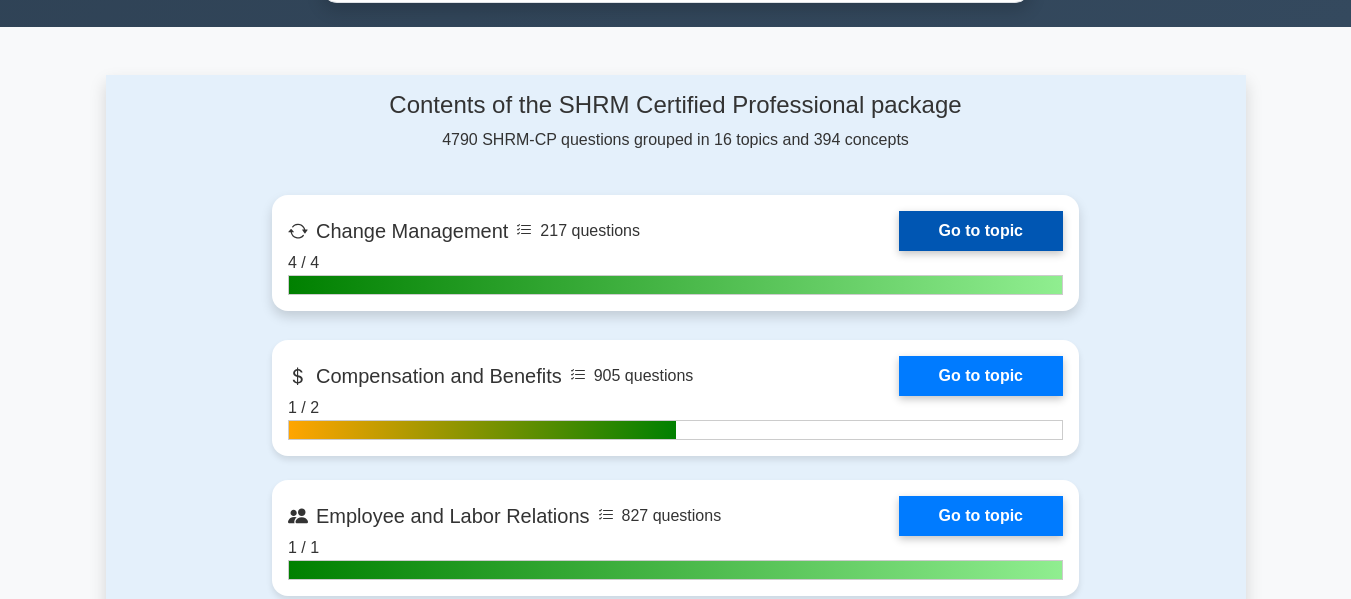 click on "Go to topic" at bounding box center (981, 231) 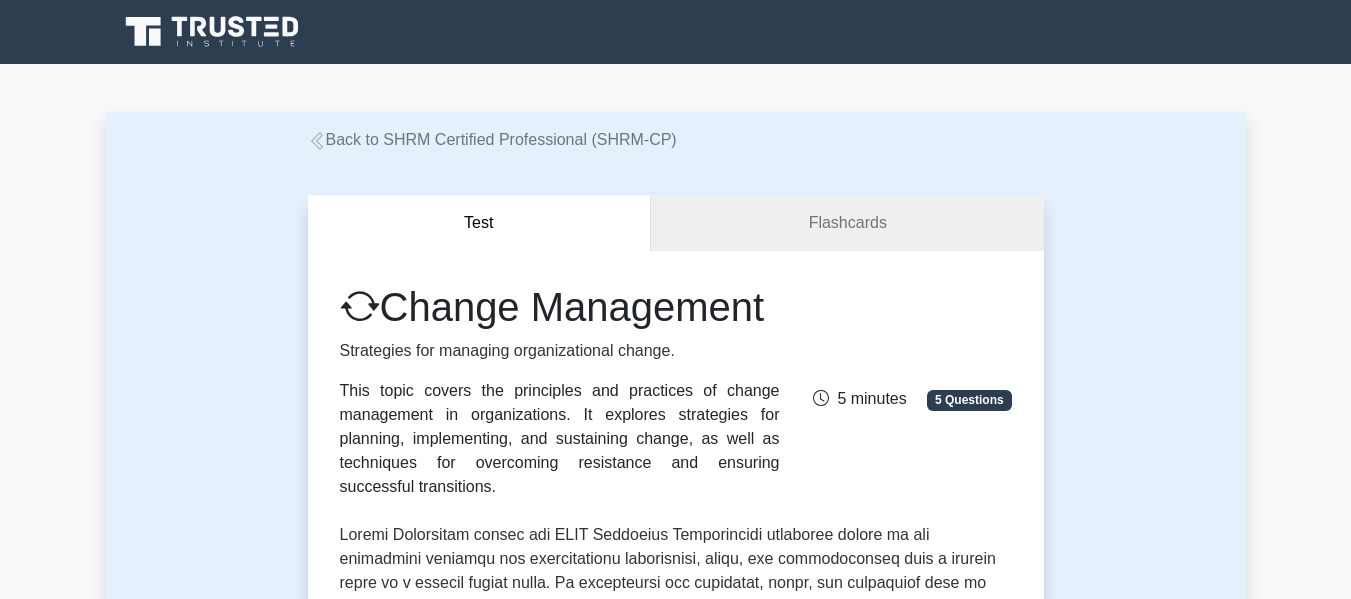 scroll, scrollTop: 0, scrollLeft: 0, axis: both 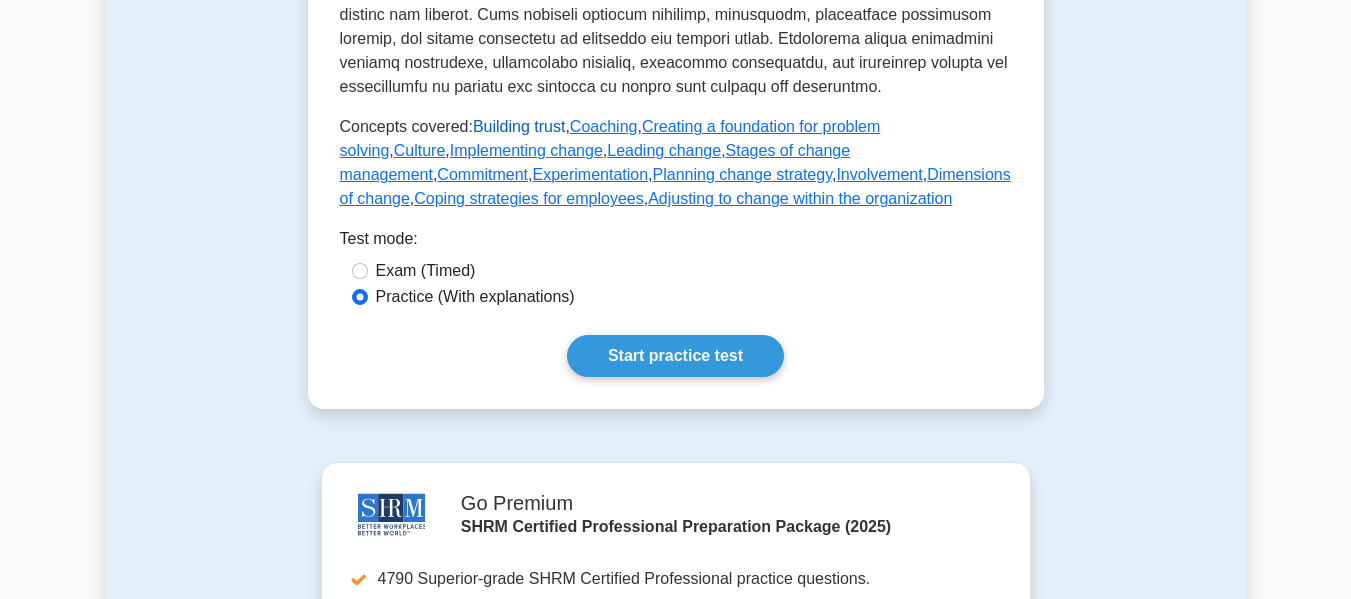 click on "Building trust" at bounding box center (519, 126) 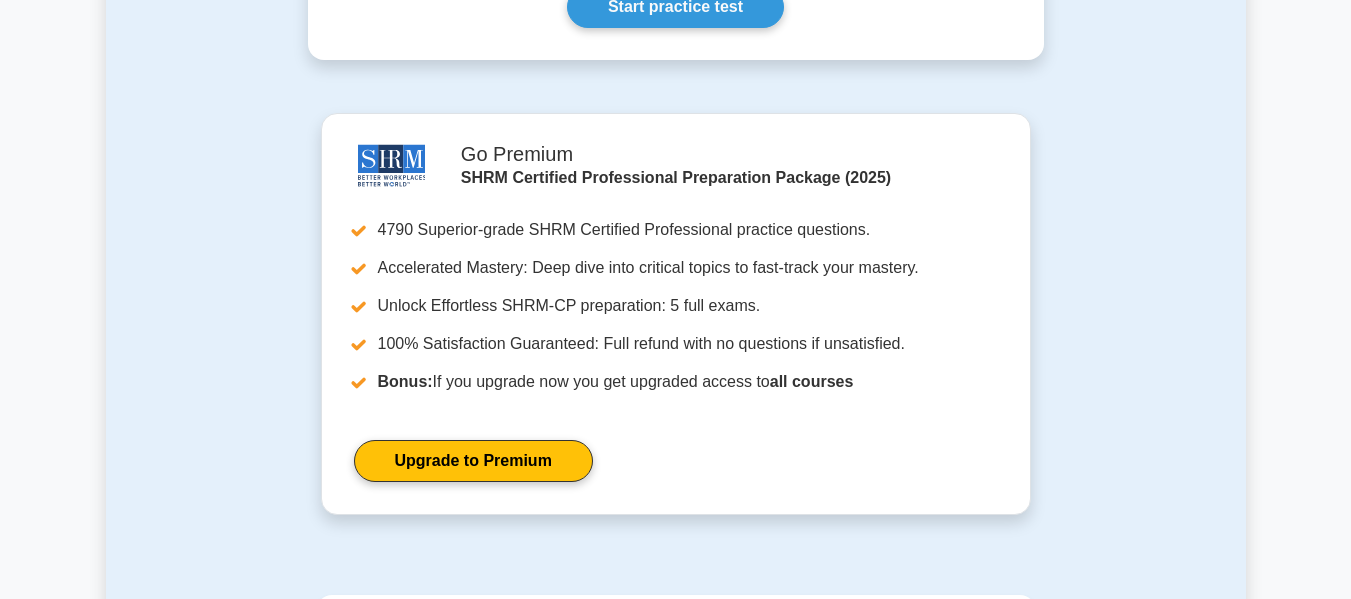scroll, scrollTop: 1000, scrollLeft: 0, axis: vertical 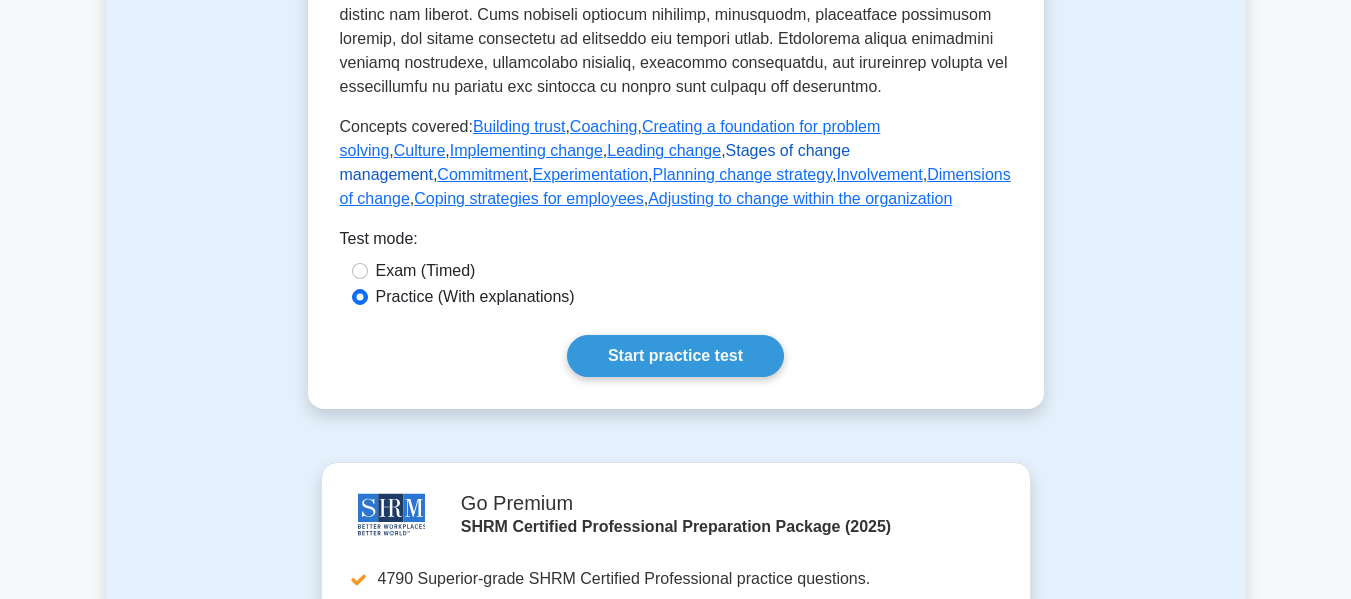 drag, startPoint x: 528, startPoint y: 152, endPoint x: 643, endPoint y: 181, distance: 118.60017 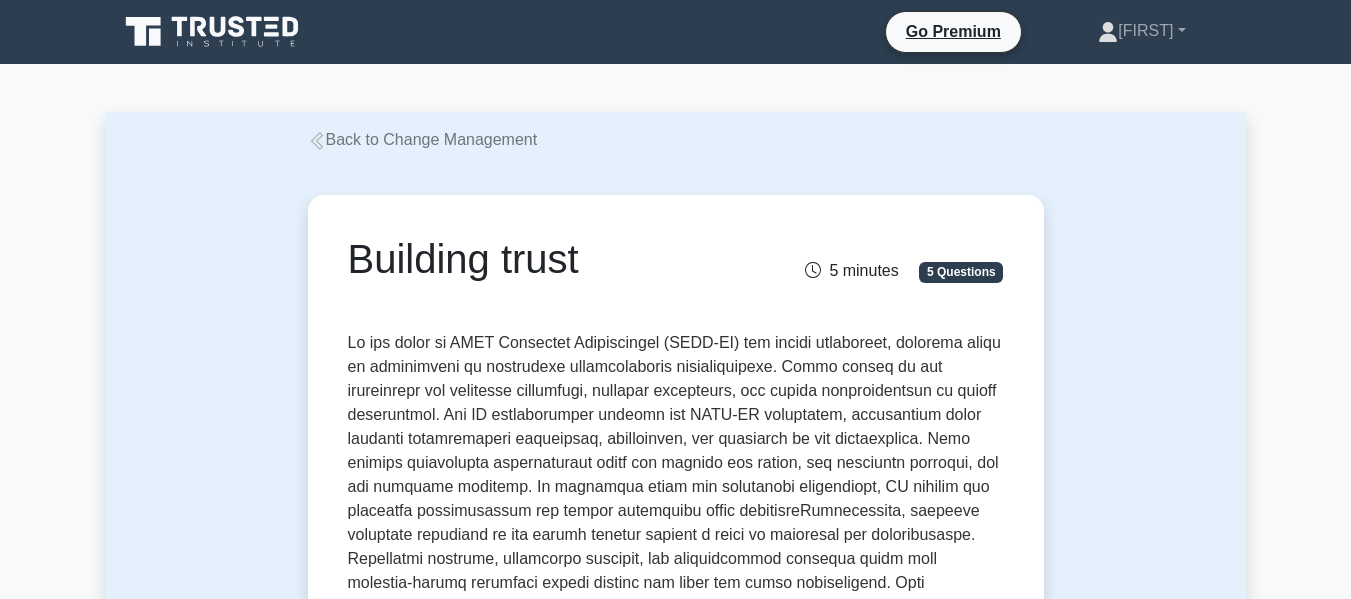 scroll, scrollTop: 0, scrollLeft: 0, axis: both 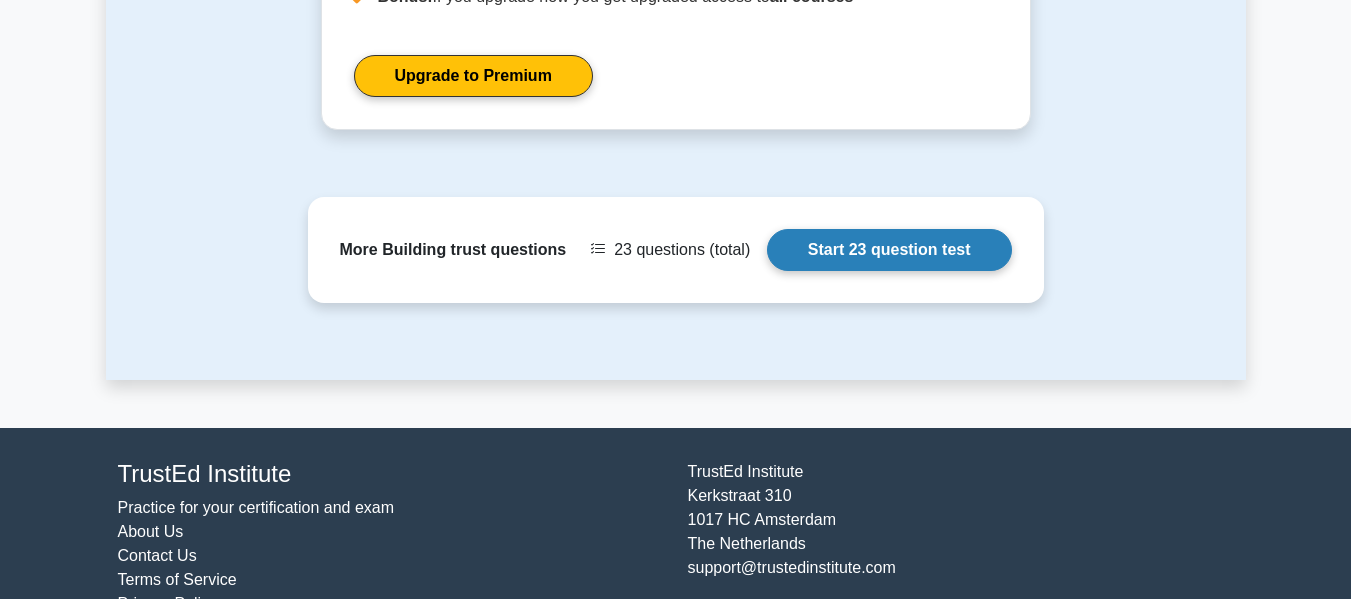 click on "Start 23 question test" at bounding box center (889, 250) 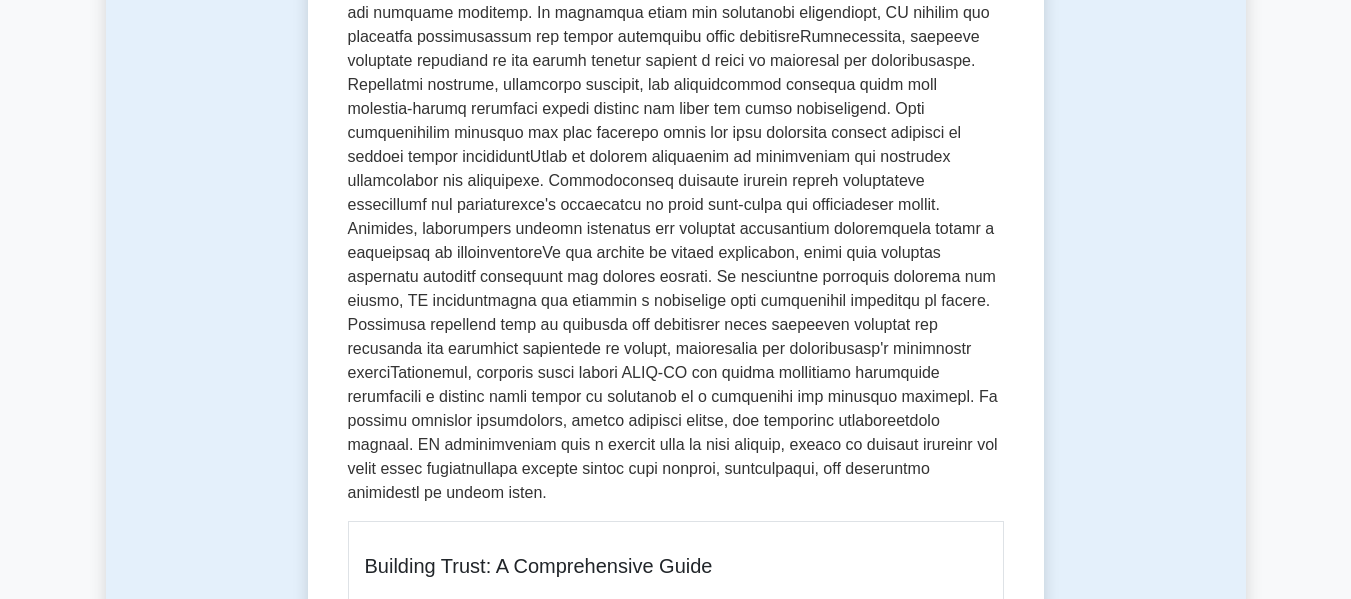 scroll, scrollTop: 500, scrollLeft: 0, axis: vertical 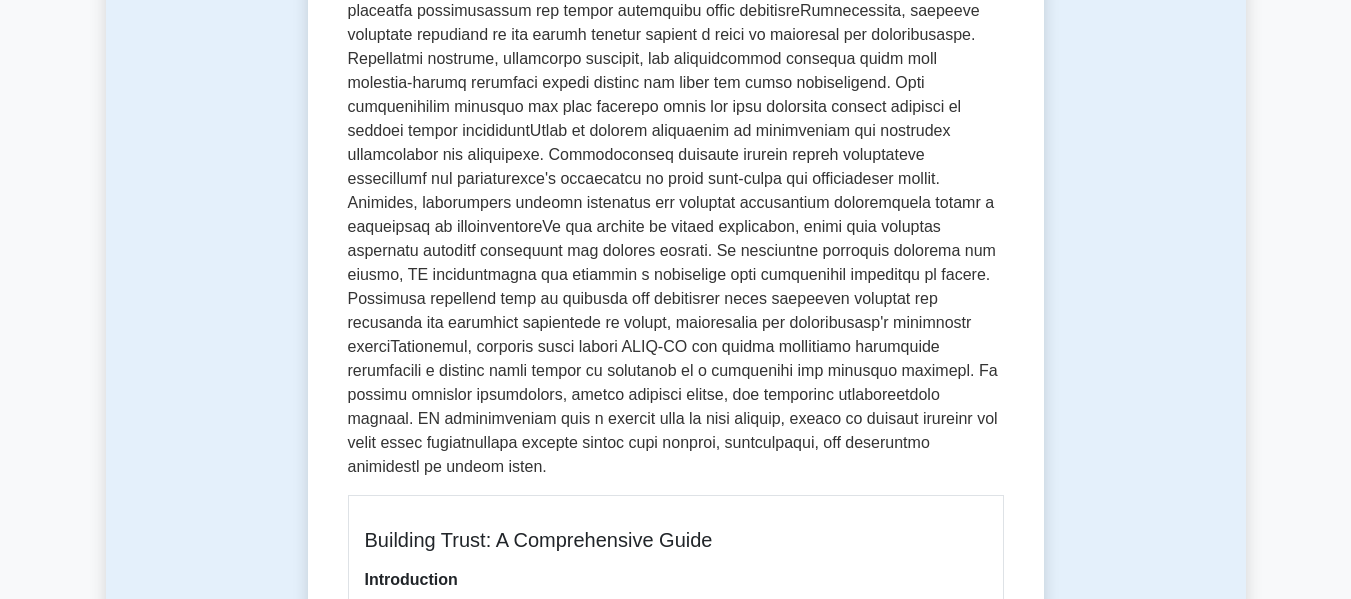 click at bounding box center [676, 155] 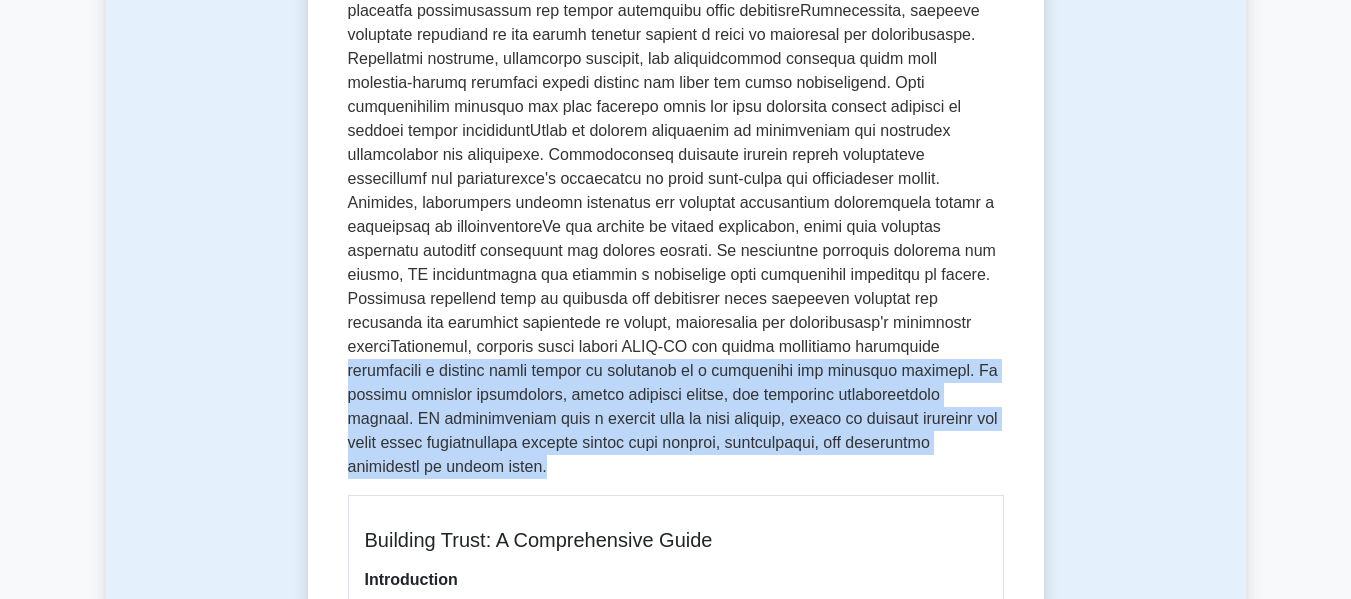 drag, startPoint x: 644, startPoint y: 443, endPoint x: 531, endPoint y: 357, distance: 142.00352 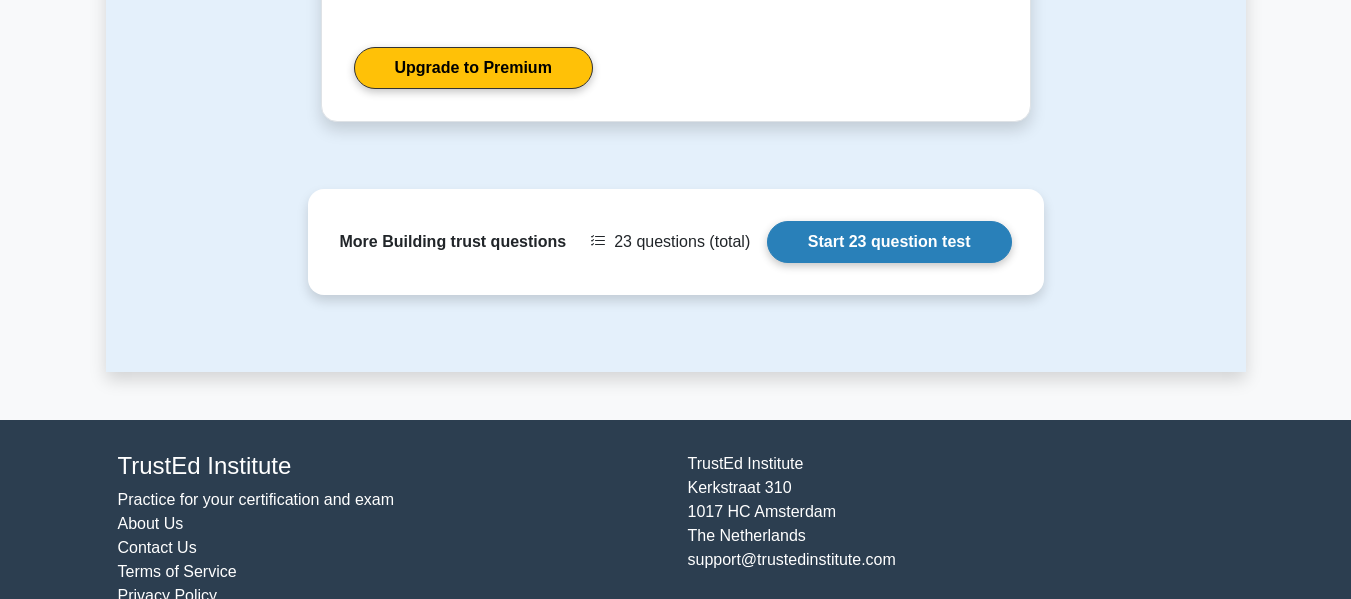 scroll, scrollTop: 3025, scrollLeft: 0, axis: vertical 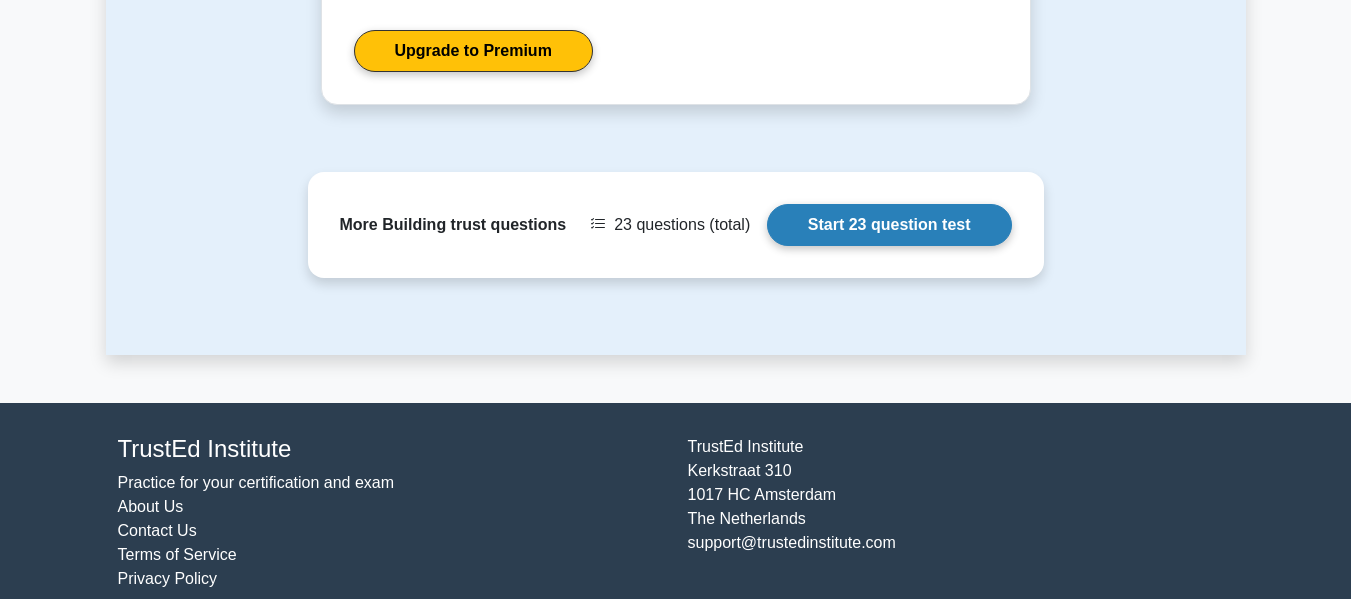 click on "Start 23 question test" at bounding box center [889, 225] 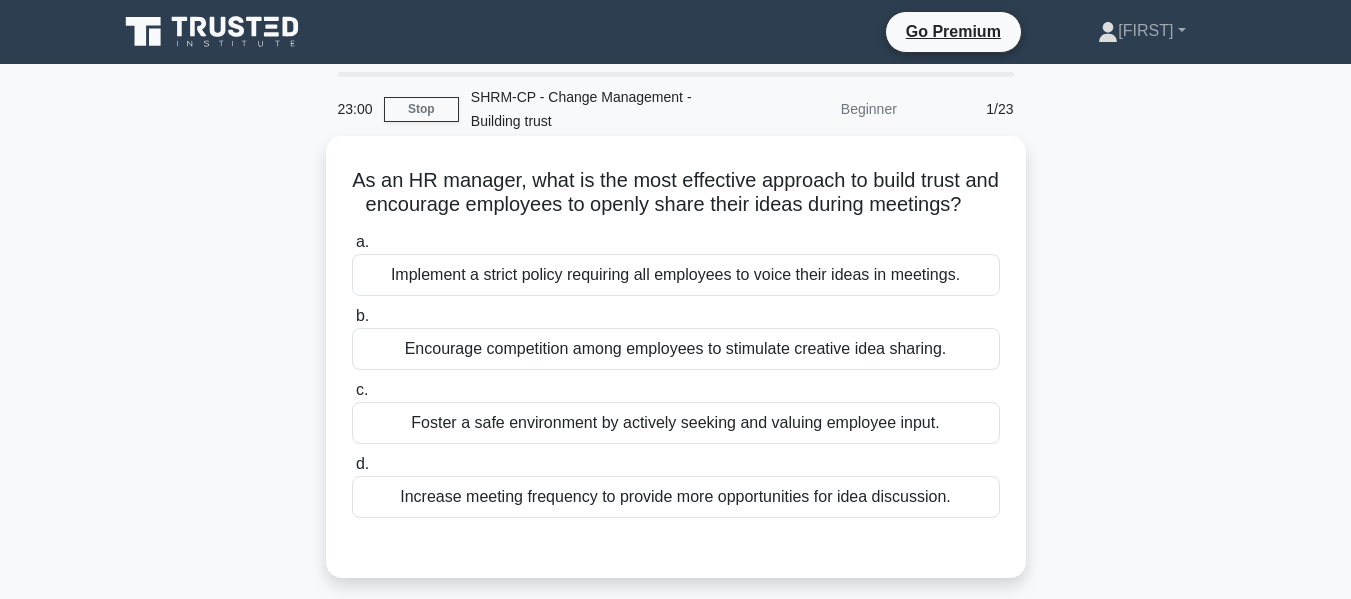 scroll, scrollTop: 0, scrollLeft: 0, axis: both 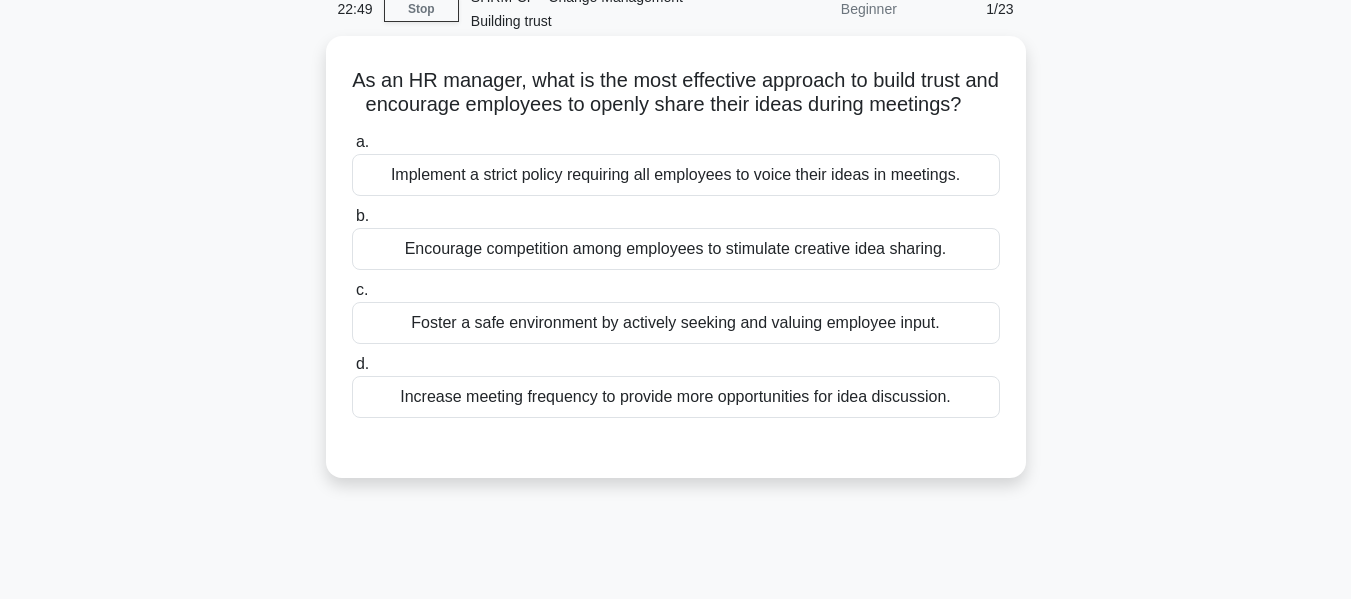 click on "Foster a safe environment by actively seeking and valuing employee input." at bounding box center [676, 323] 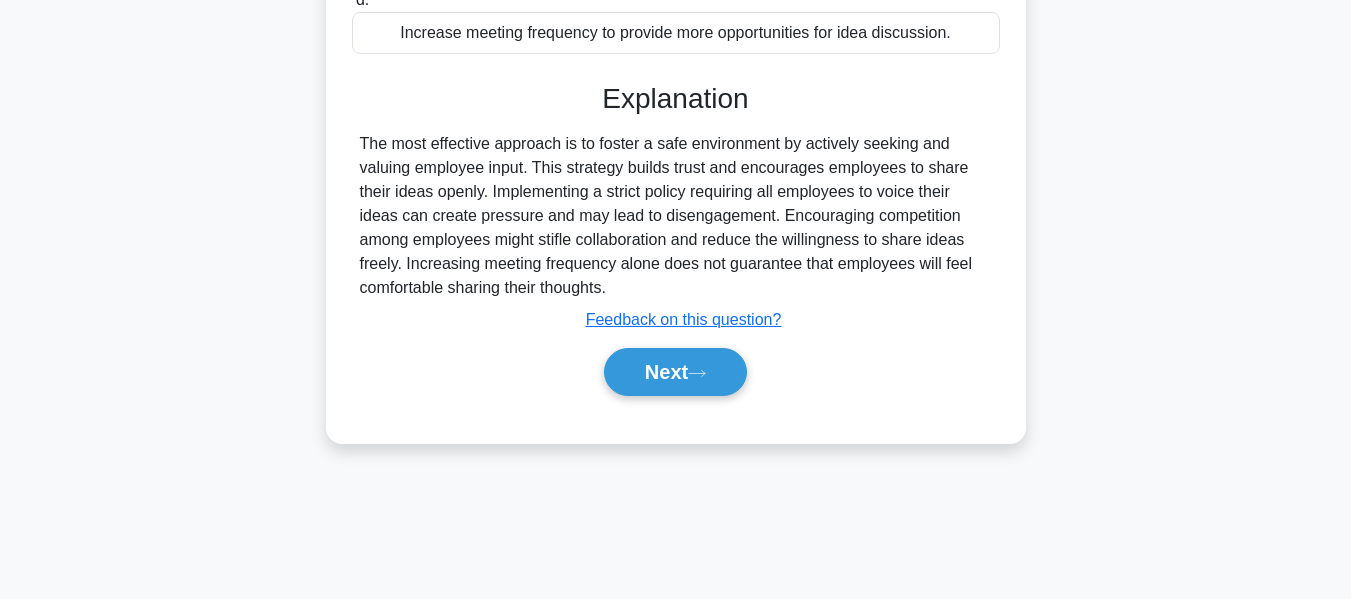 scroll, scrollTop: 481, scrollLeft: 0, axis: vertical 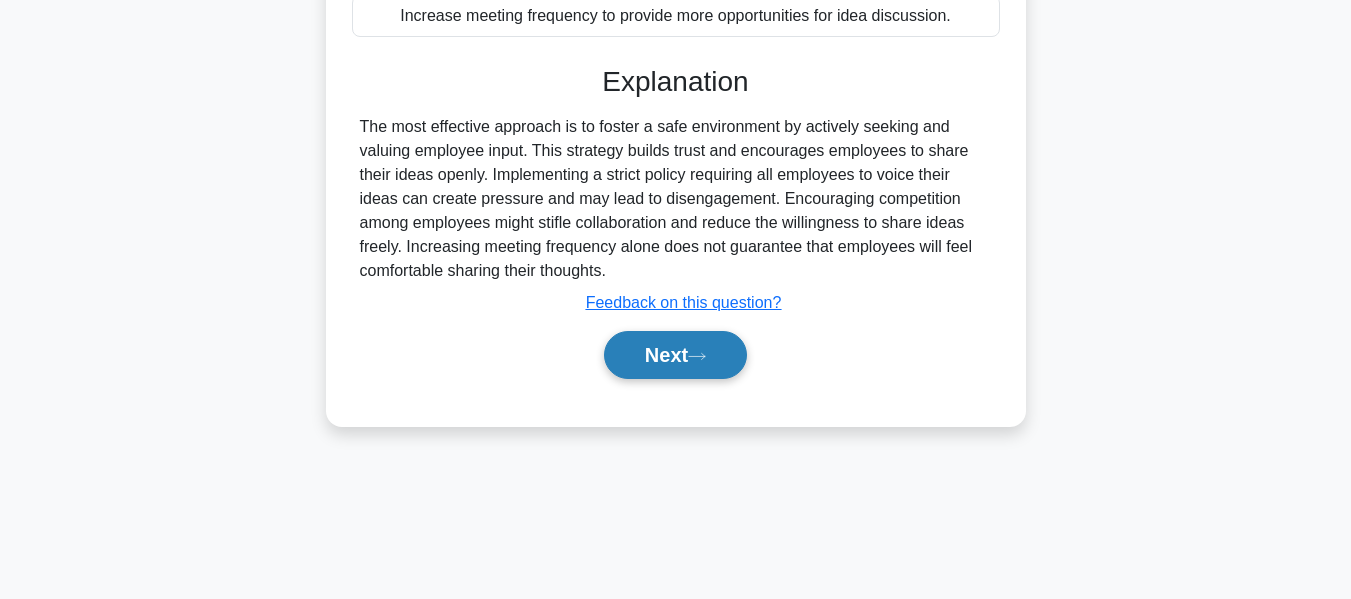 click on "Next" at bounding box center (675, 355) 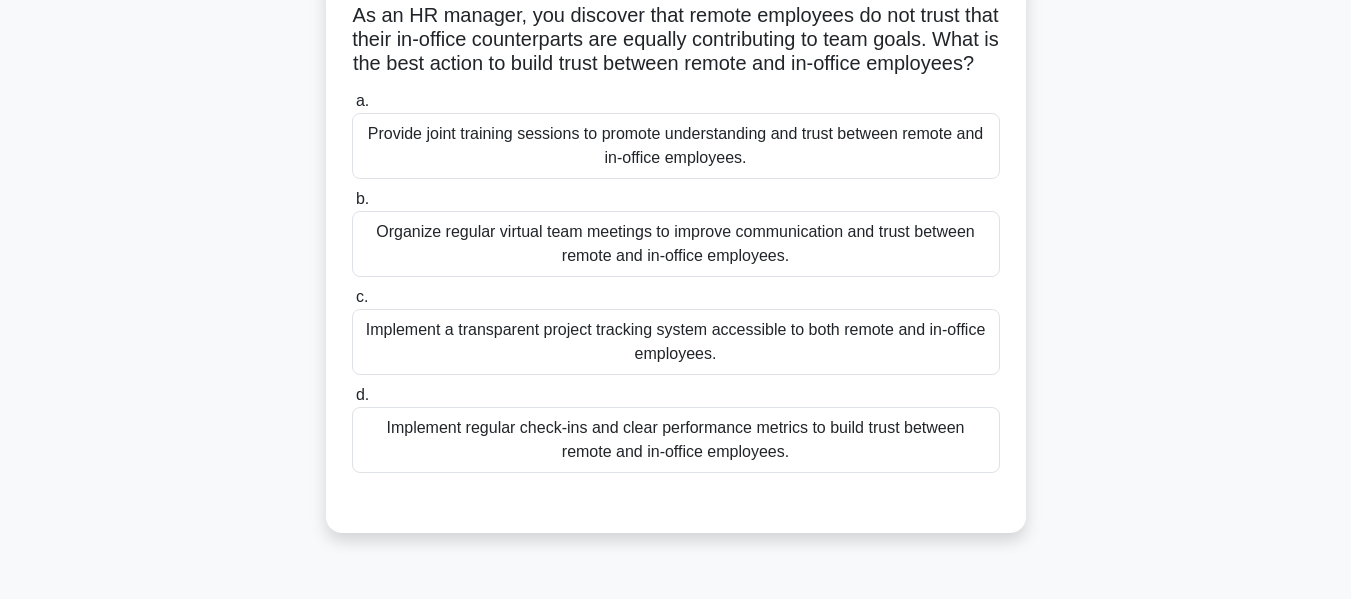 scroll, scrollTop: 200, scrollLeft: 0, axis: vertical 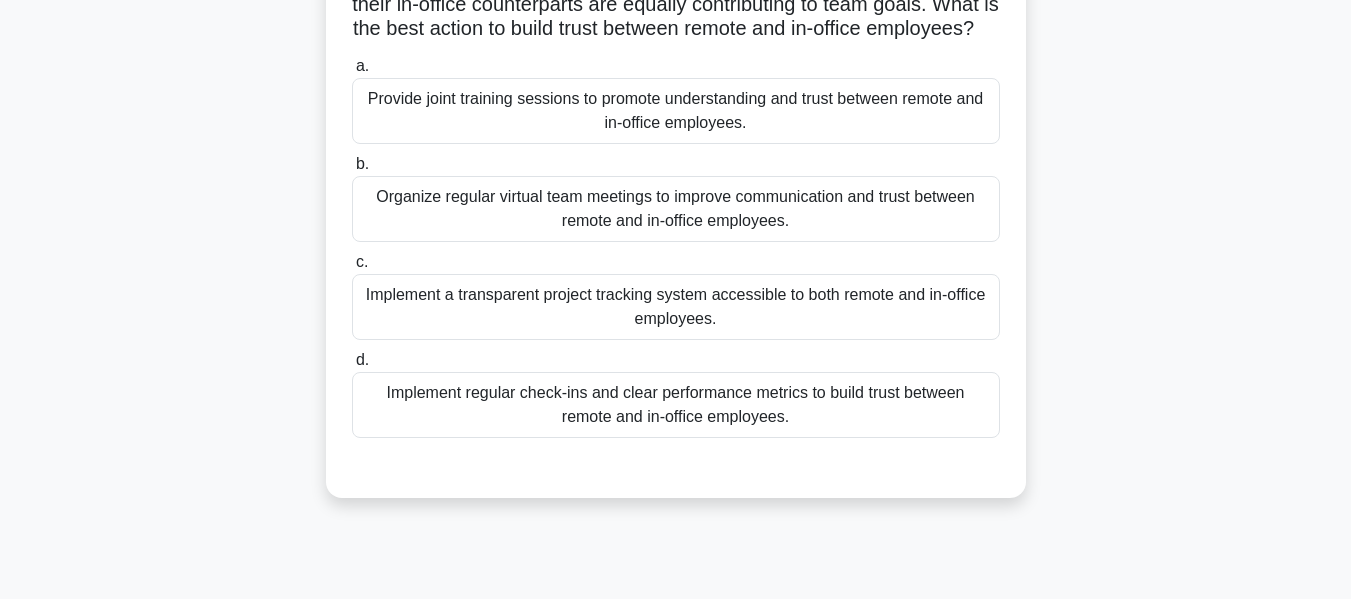 click on "Organize regular virtual team meetings to improve communication and trust between remote and in-office employees." at bounding box center (676, 209) 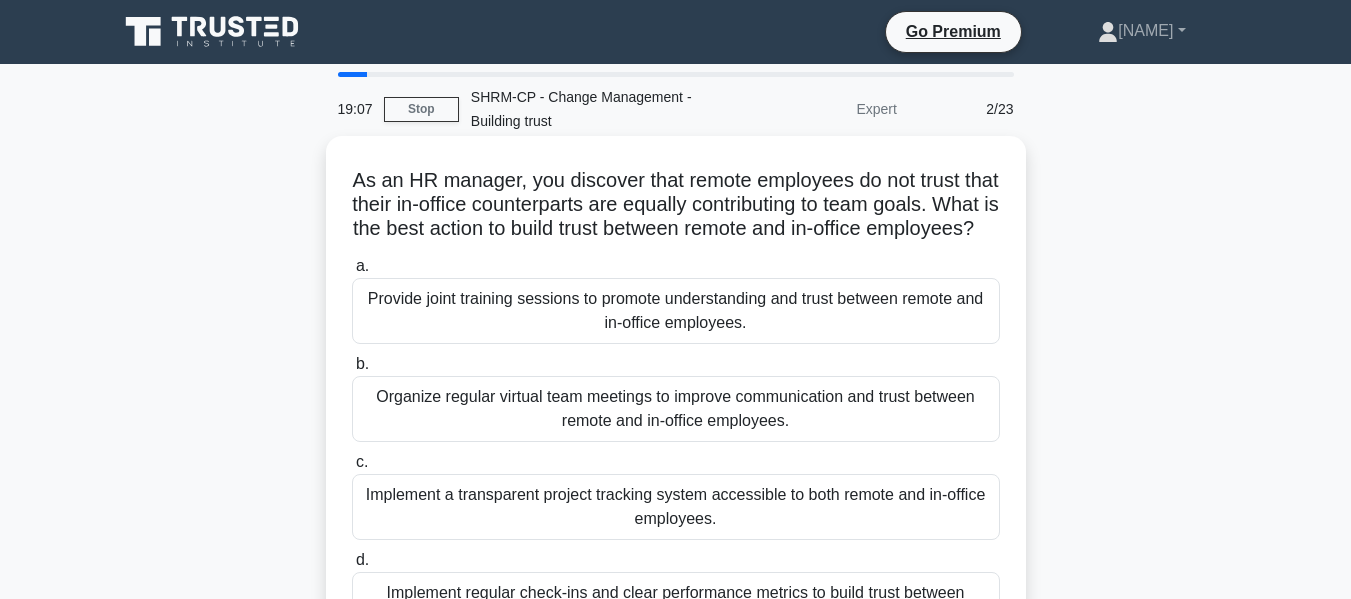 scroll, scrollTop: 0, scrollLeft: 0, axis: both 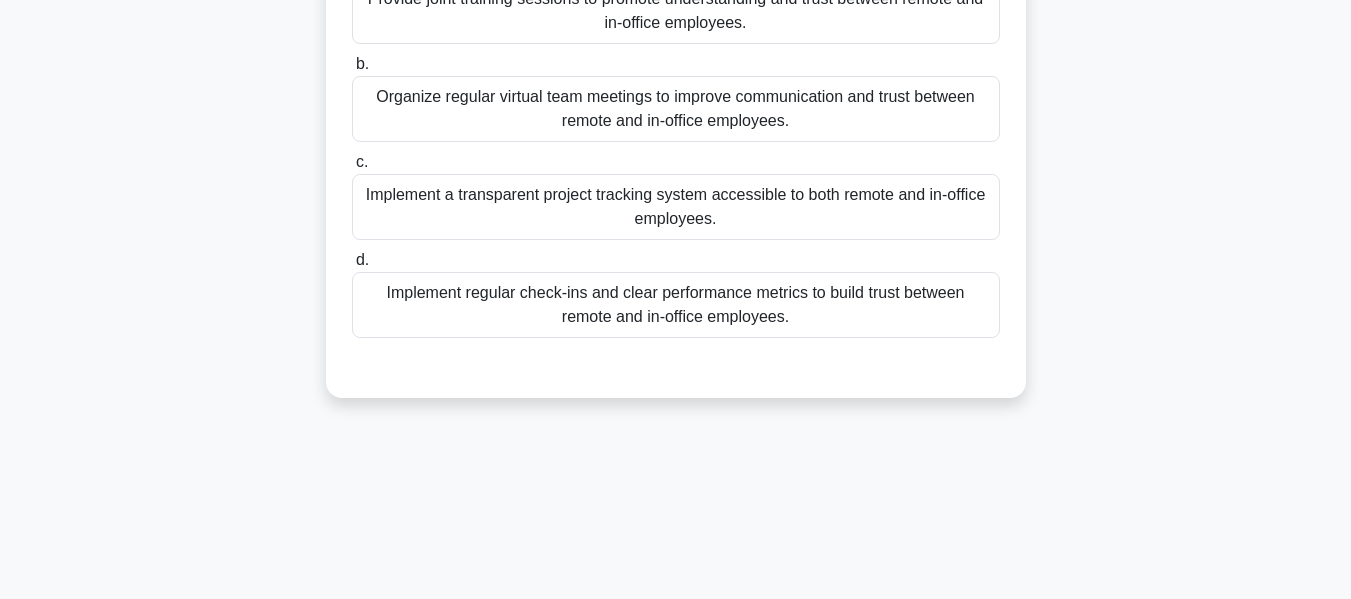 click on "Implement regular check-ins and clear performance metrics to build trust between remote and in-office employees." at bounding box center [676, 305] 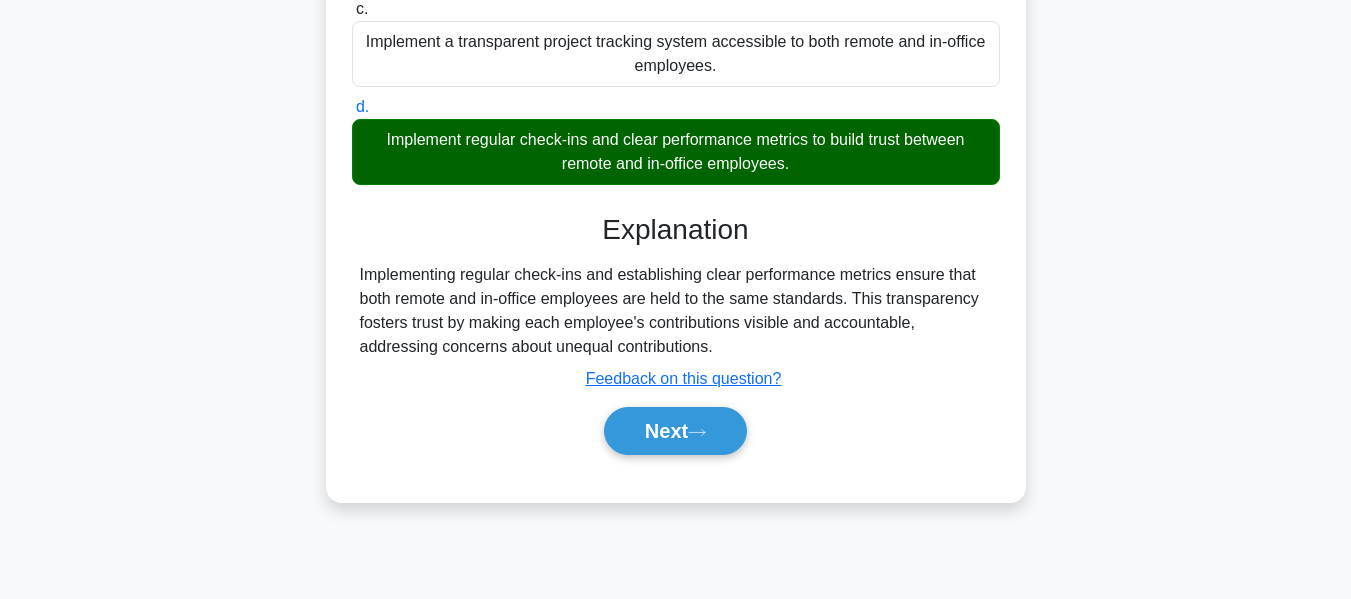 scroll, scrollTop: 481, scrollLeft: 0, axis: vertical 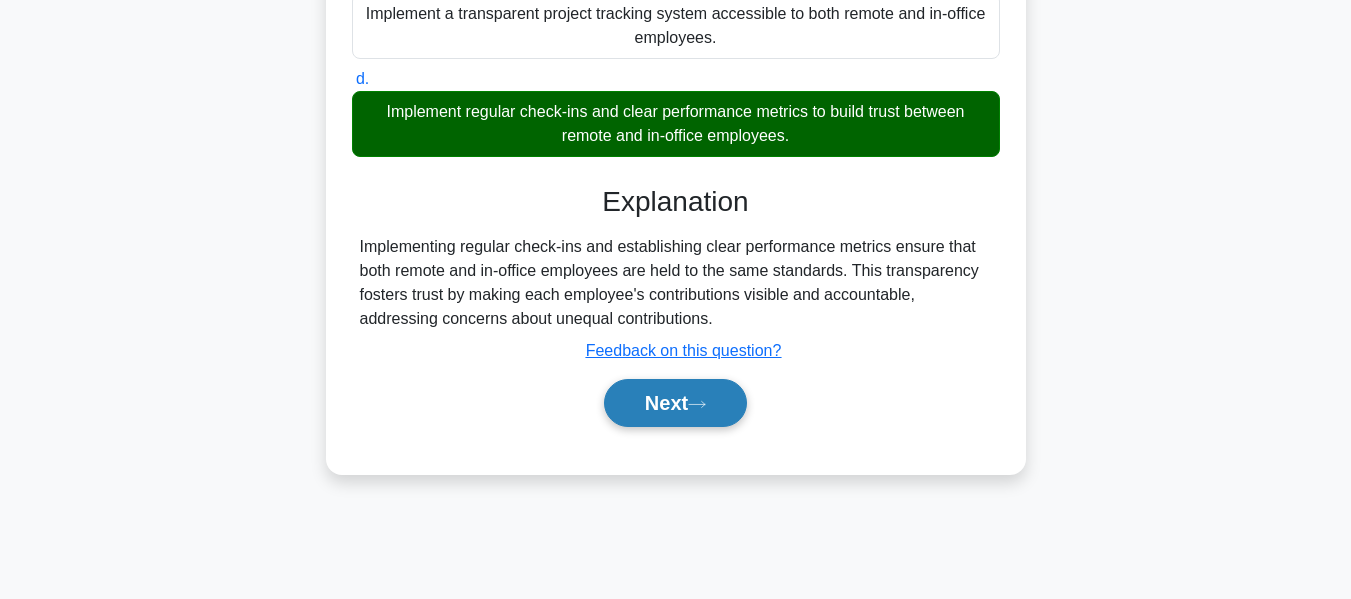 click on "Next" at bounding box center (675, 403) 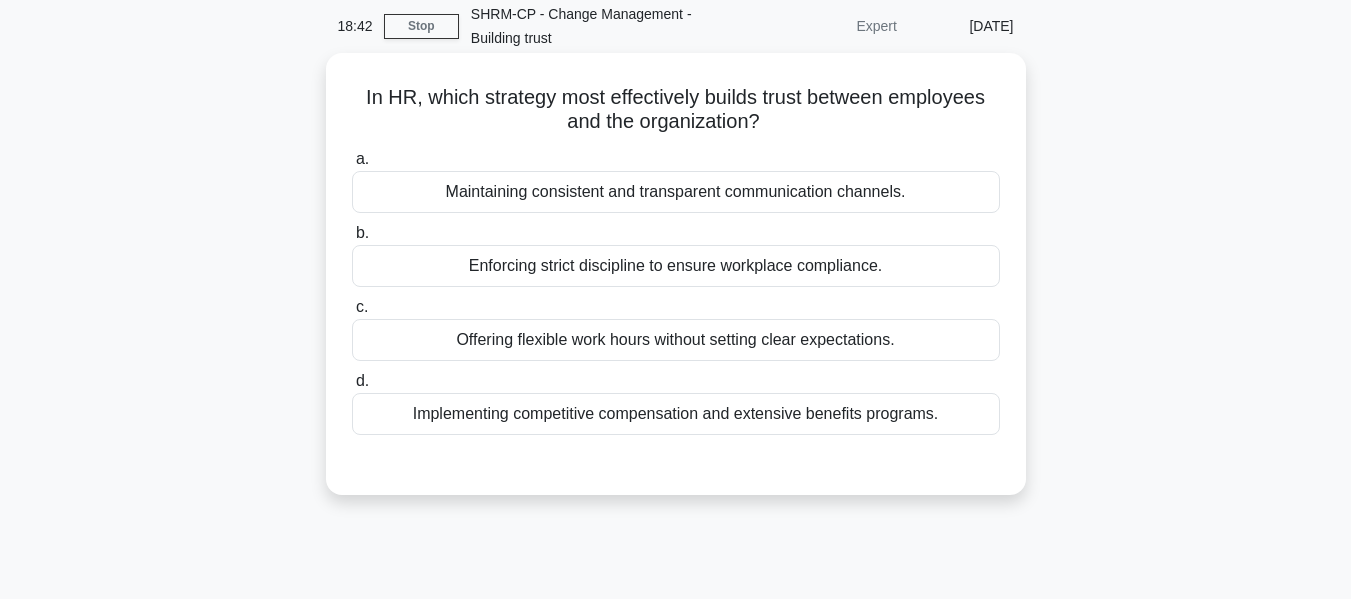 scroll, scrollTop: 81, scrollLeft: 0, axis: vertical 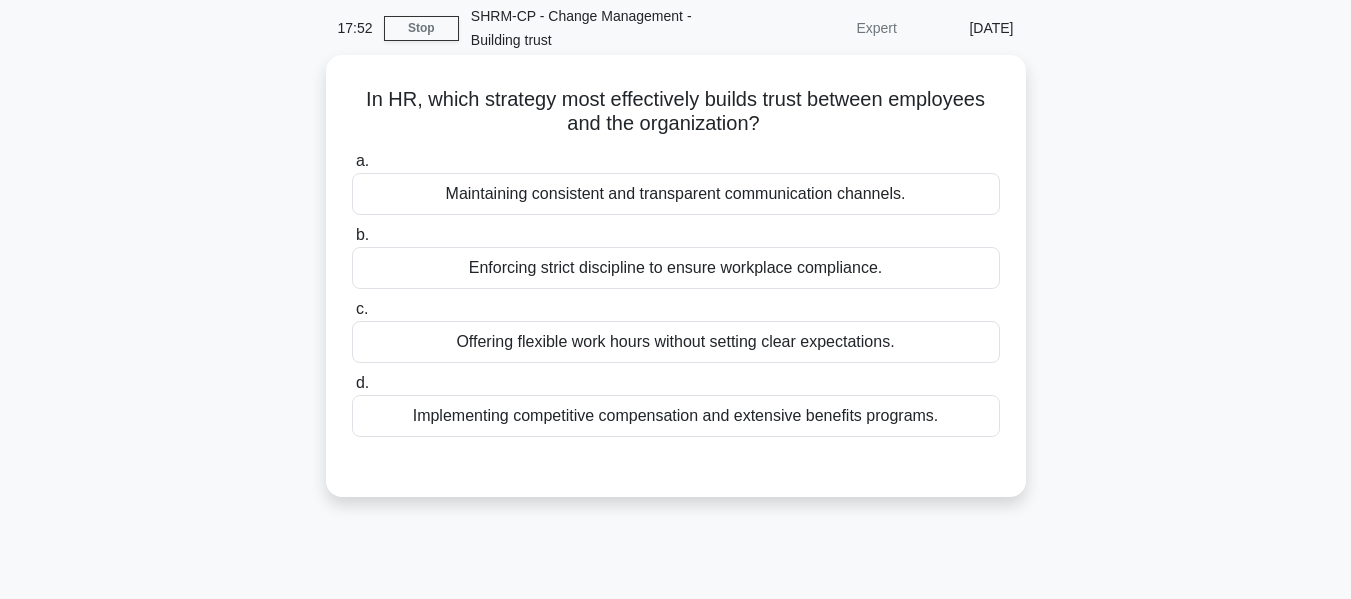 click on "Maintaining consistent and transparent communication channels." at bounding box center [676, 194] 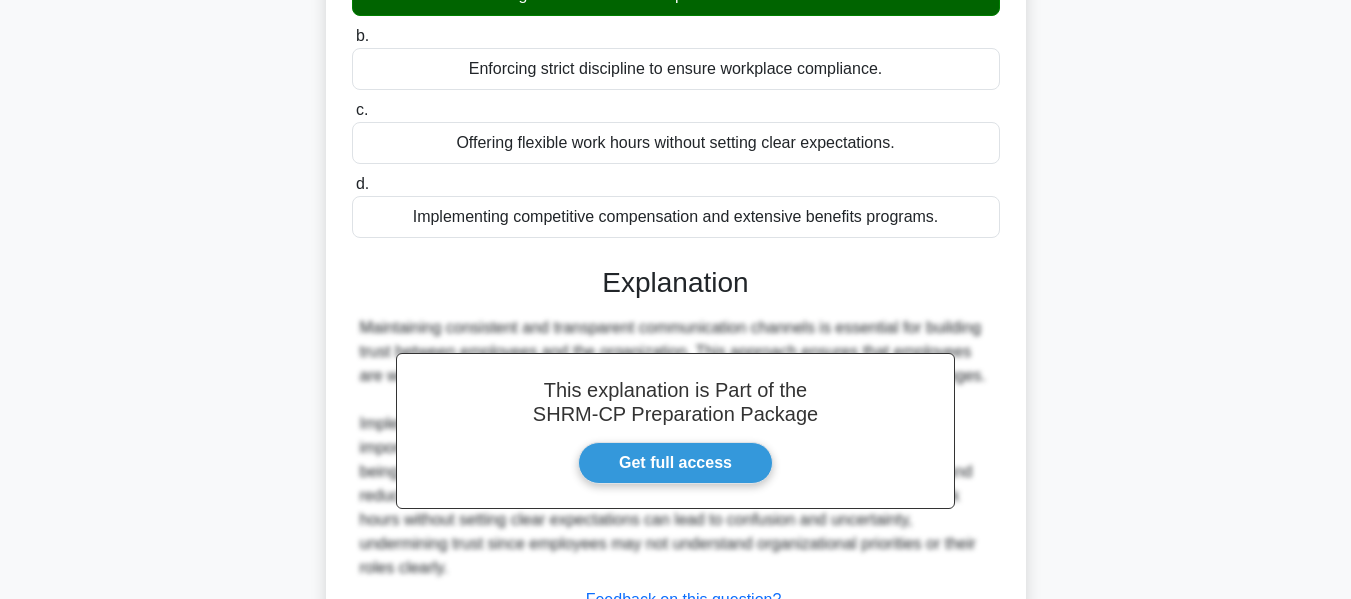 scroll, scrollTop: 481, scrollLeft: 0, axis: vertical 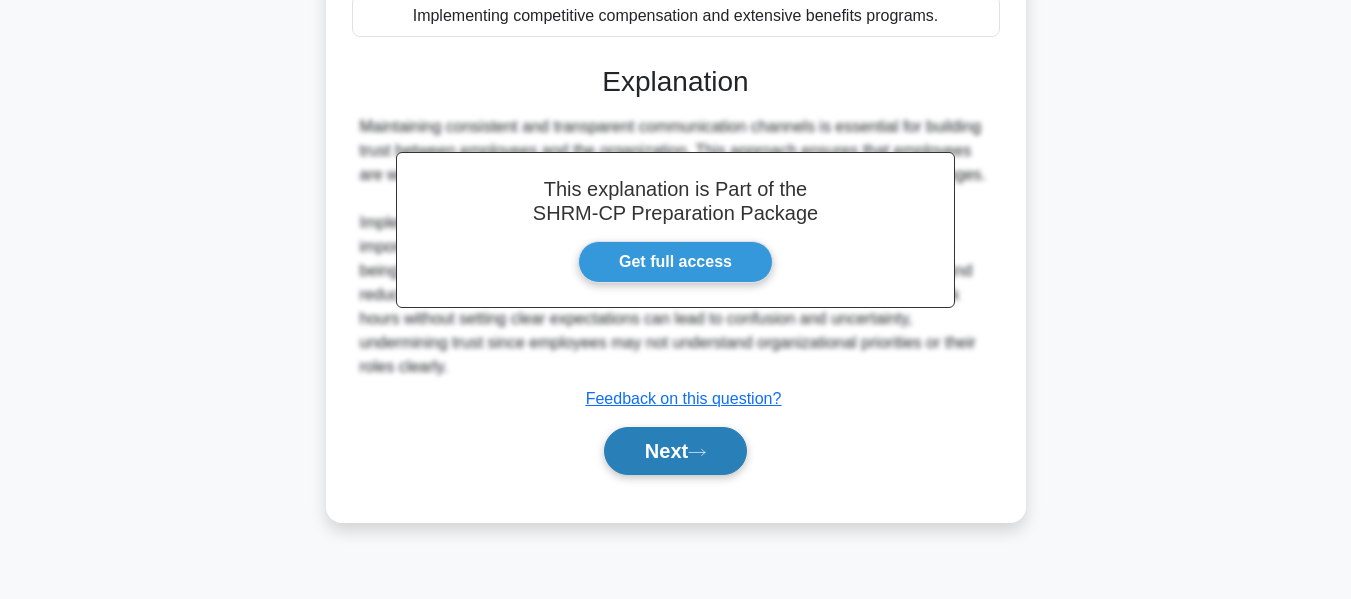 click on "Next" at bounding box center (675, 451) 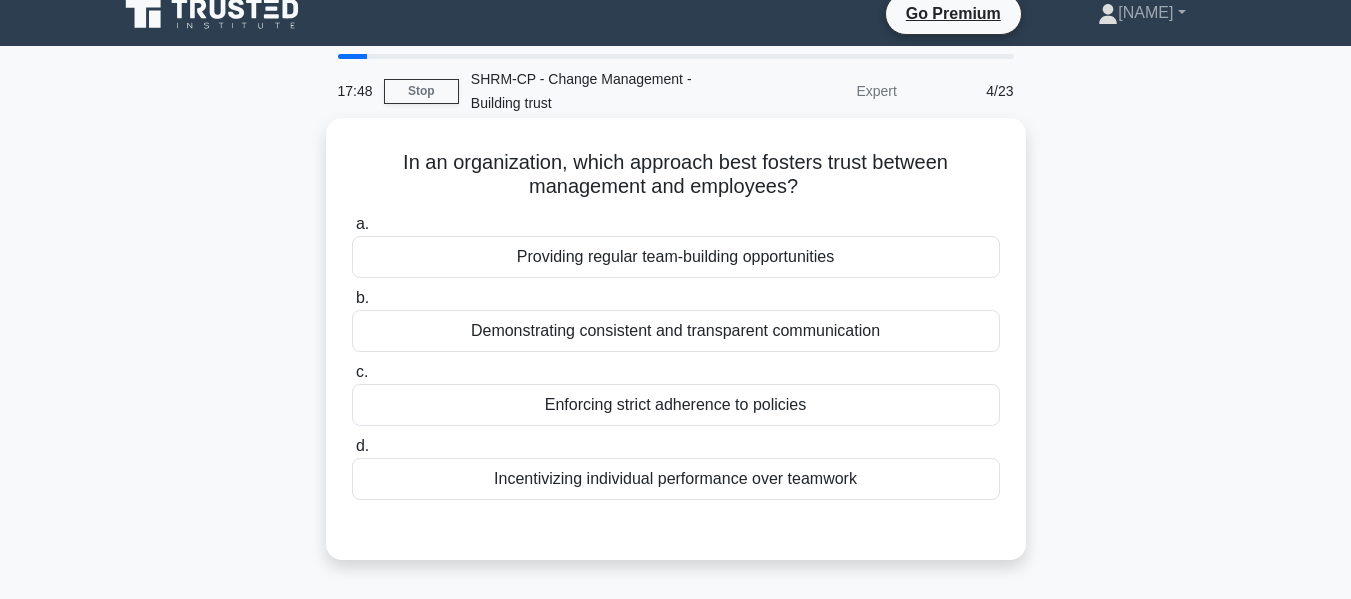 scroll, scrollTop: 0, scrollLeft: 0, axis: both 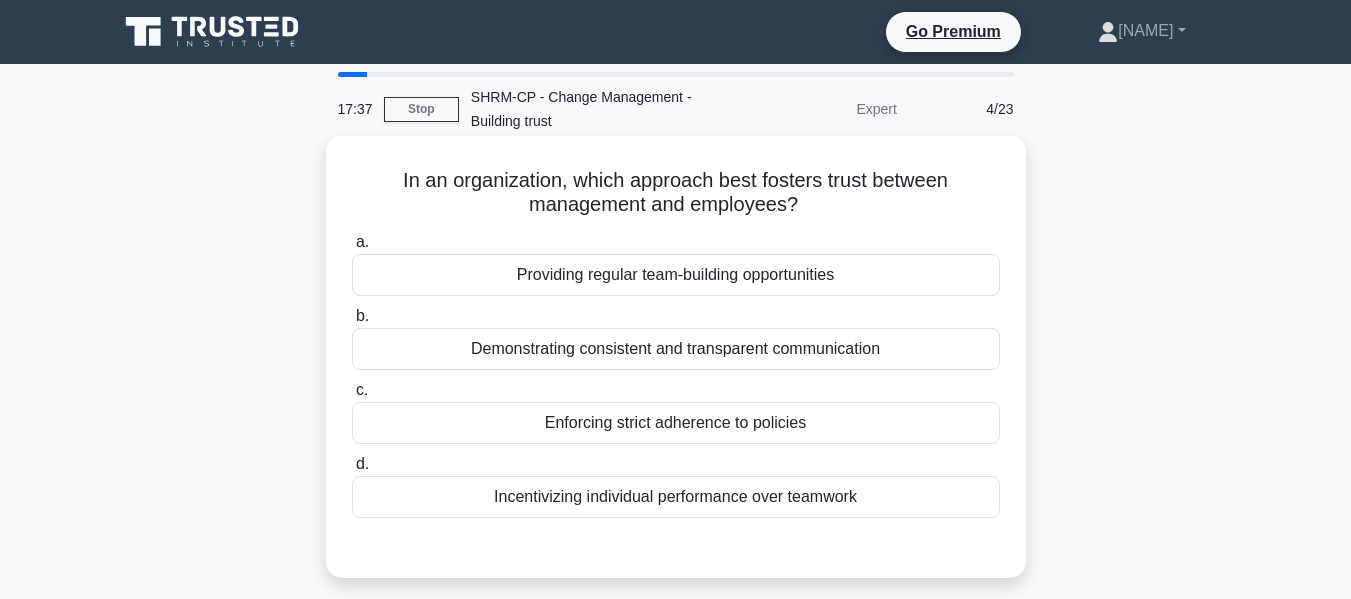 click on "Demonstrating consistent and transparent communication" at bounding box center (676, 349) 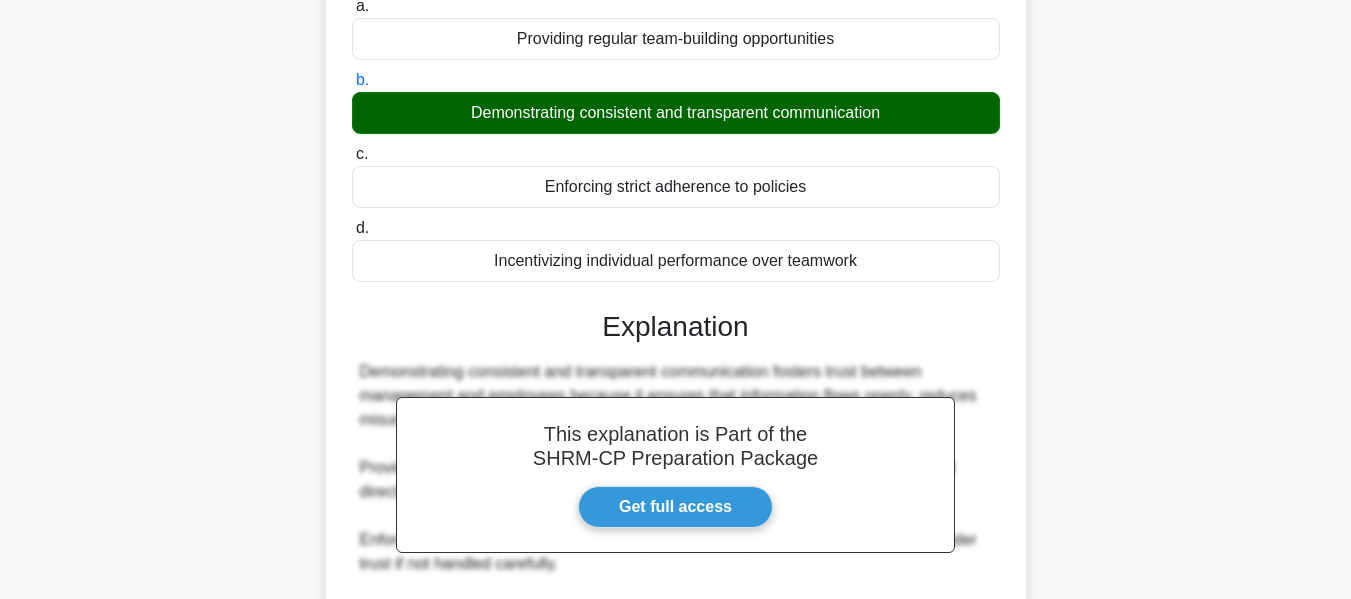 scroll, scrollTop: 400, scrollLeft: 0, axis: vertical 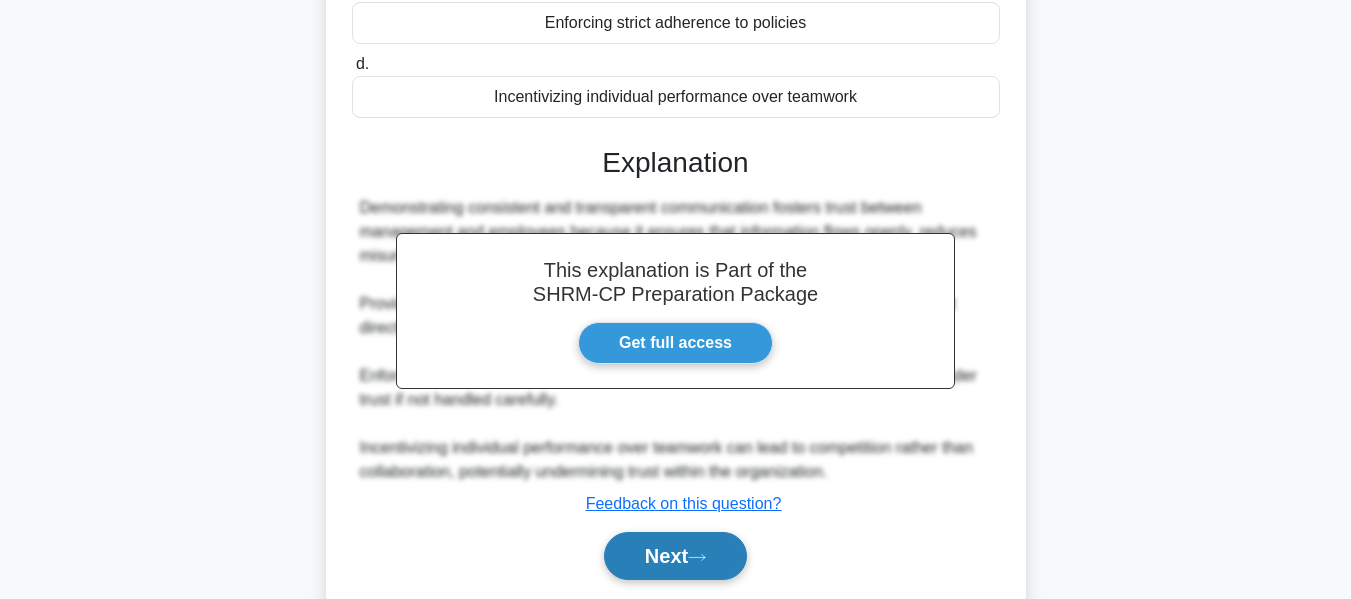 click 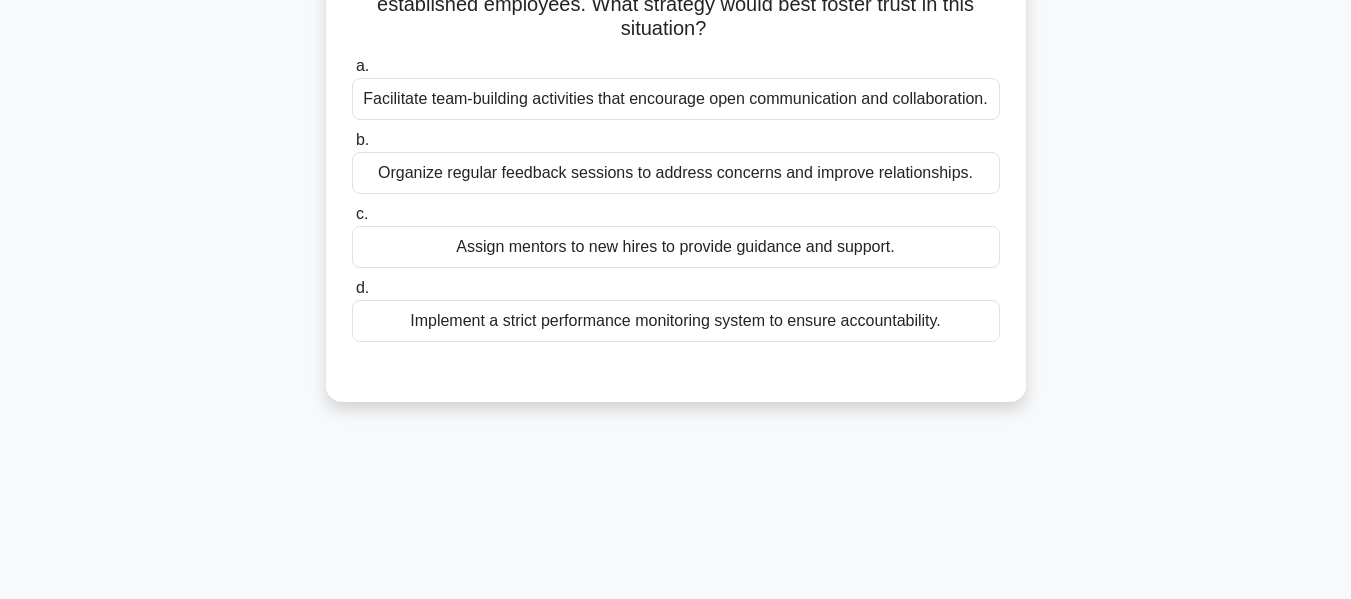 scroll, scrollTop: 0, scrollLeft: 0, axis: both 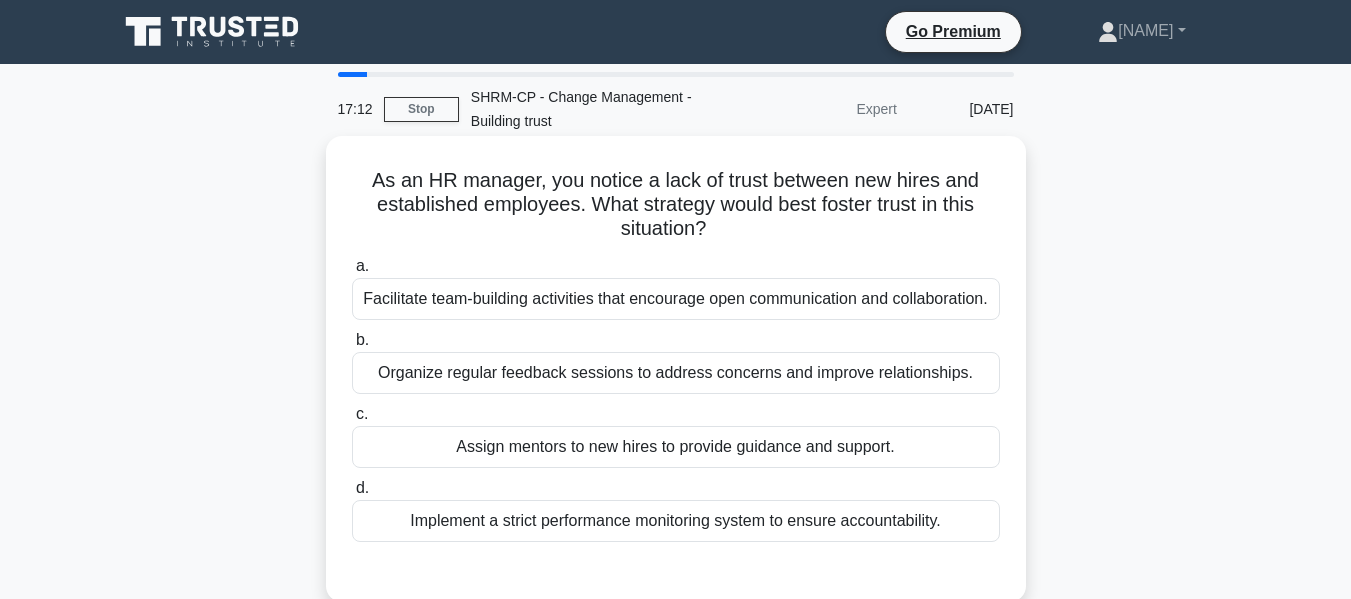 click on "Organize regular feedback sessions to address concerns and improve relationships." at bounding box center [676, 373] 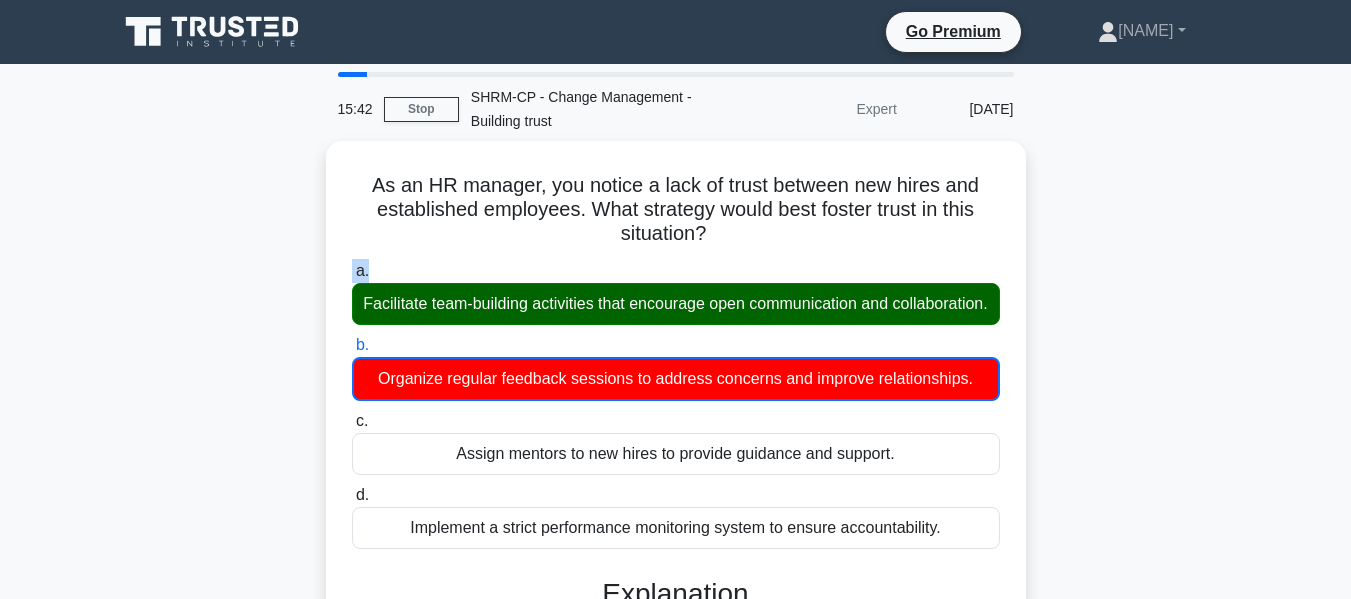 click on "As an HR manager, you notice a lack of trust between new hires and established employees. What strategy would best foster trust in this situation?
.spinner_0XTQ{transform-origin:center;animation:spinner_y6GP .75s linear infinite}@keyframes spinner_y6GP{100%{transform:rotate(360deg)}}
a.
Facilitate team-building activities that encourage open communication and collaboration.
b. c. d." at bounding box center (676, 539) 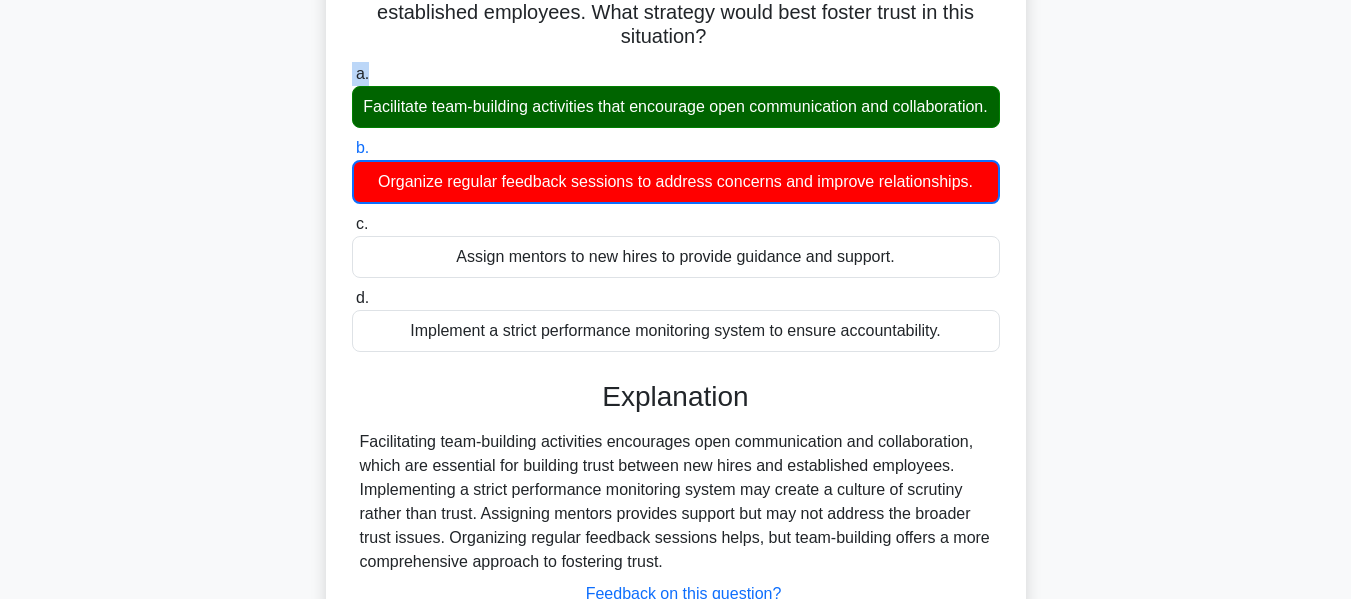 scroll, scrollTop: 400, scrollLeft: 0, axis: vertical 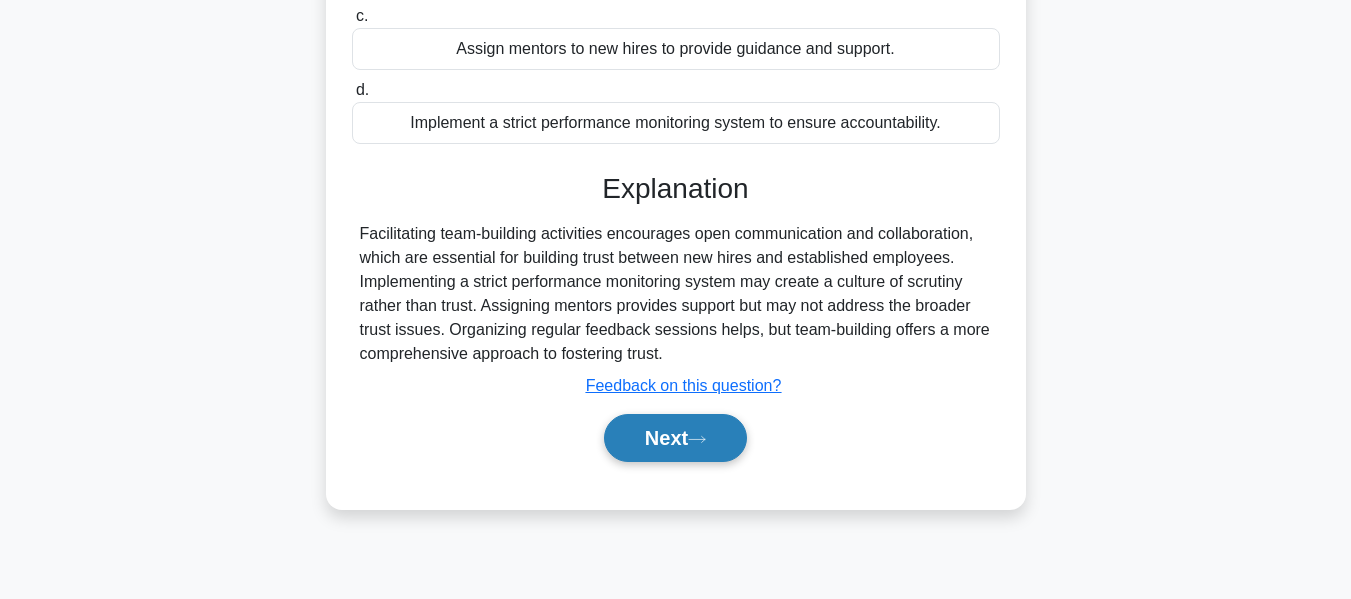 drag, startPoint x: 675, startPoint y: 460, endPoint x: 731, endPoint y: 456, distance: 56.142673 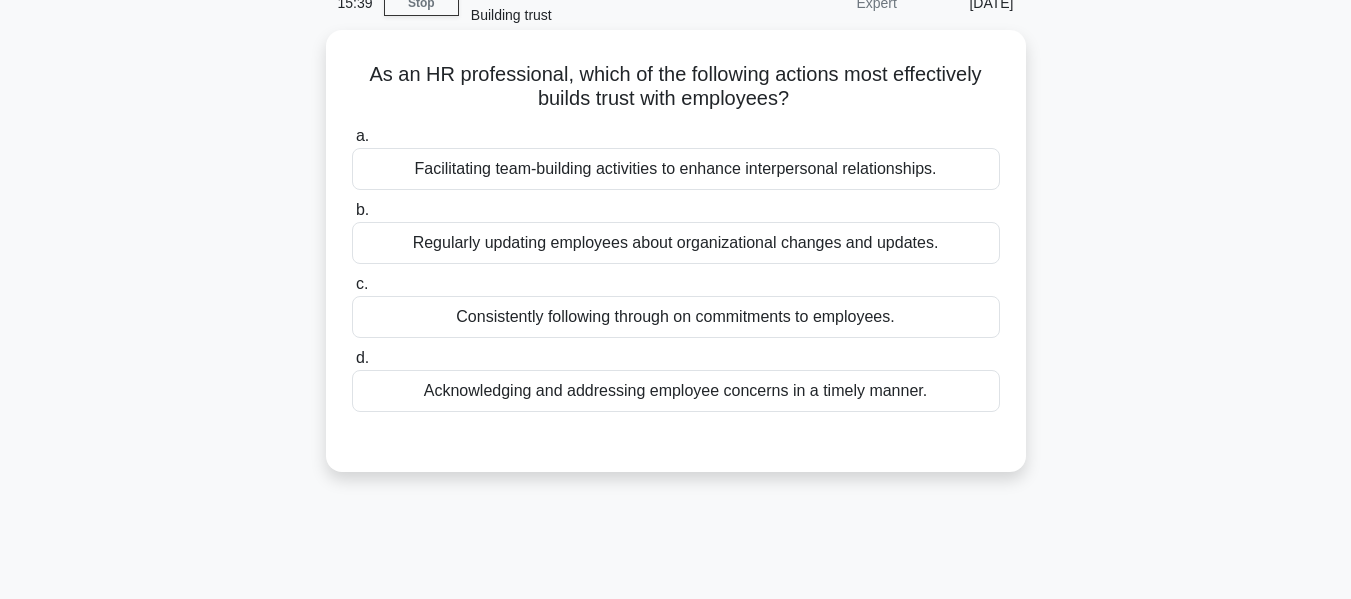 scroll, scrollTop: 0, scrollLeft: 0, axis: both 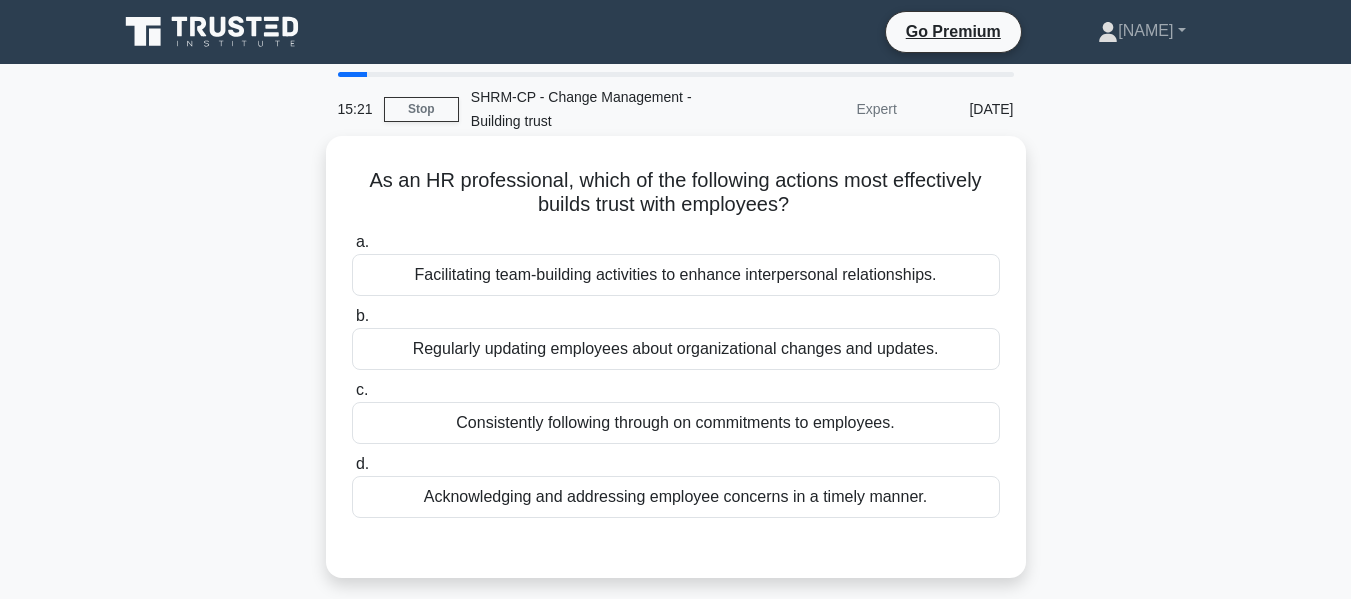 click on "Regularly updating employees about organizational changes and updates." at bounding box center [676, 349] 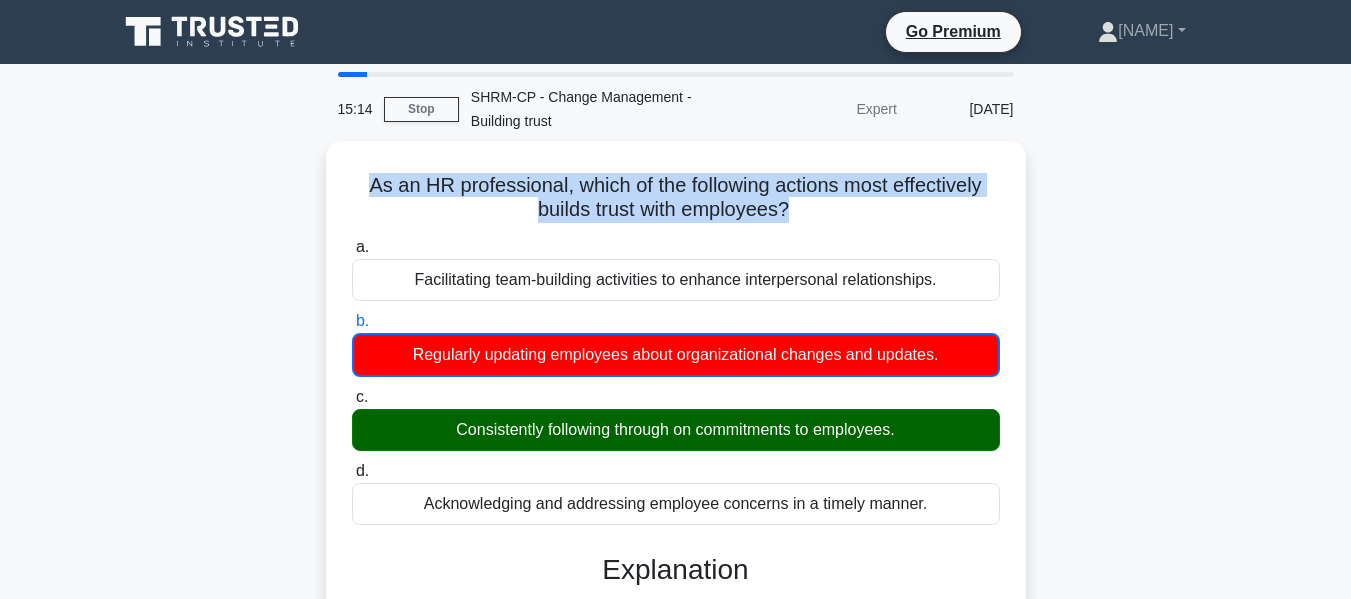 drag, startPoint x: 581, startPoint y: 194, endPoint x: 296, endPoint y: 185, distance: 285.14206 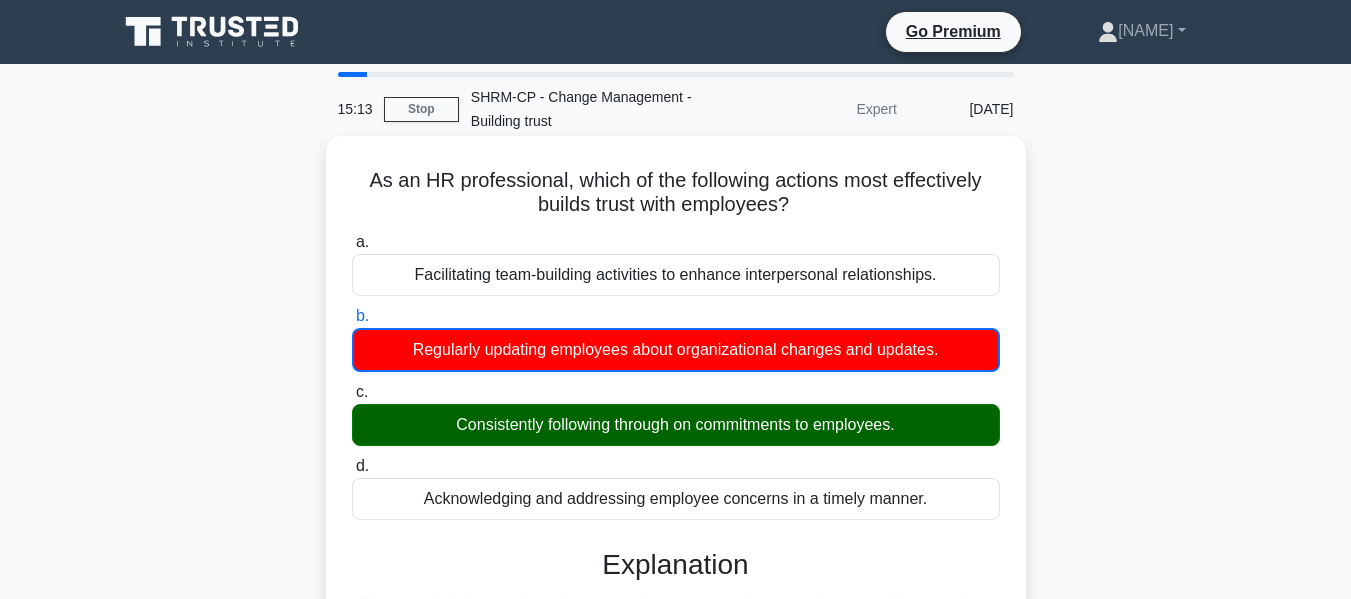 drag, startPoint x: 661, startPoint y: 236, endPoint x: 671, endPoint y: 240, distance: 10.770329 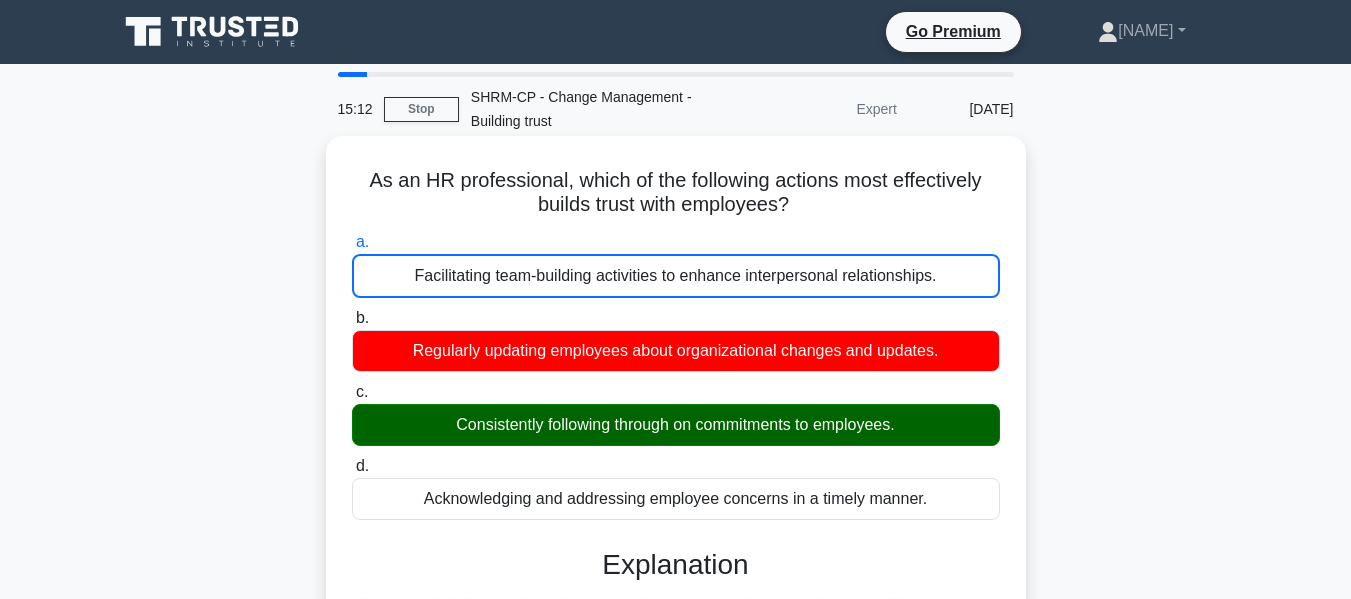drag, startPoint x: 524, startPoint y: 348, endPoint x: 530, endPoint y: 393, distance: 45.39824 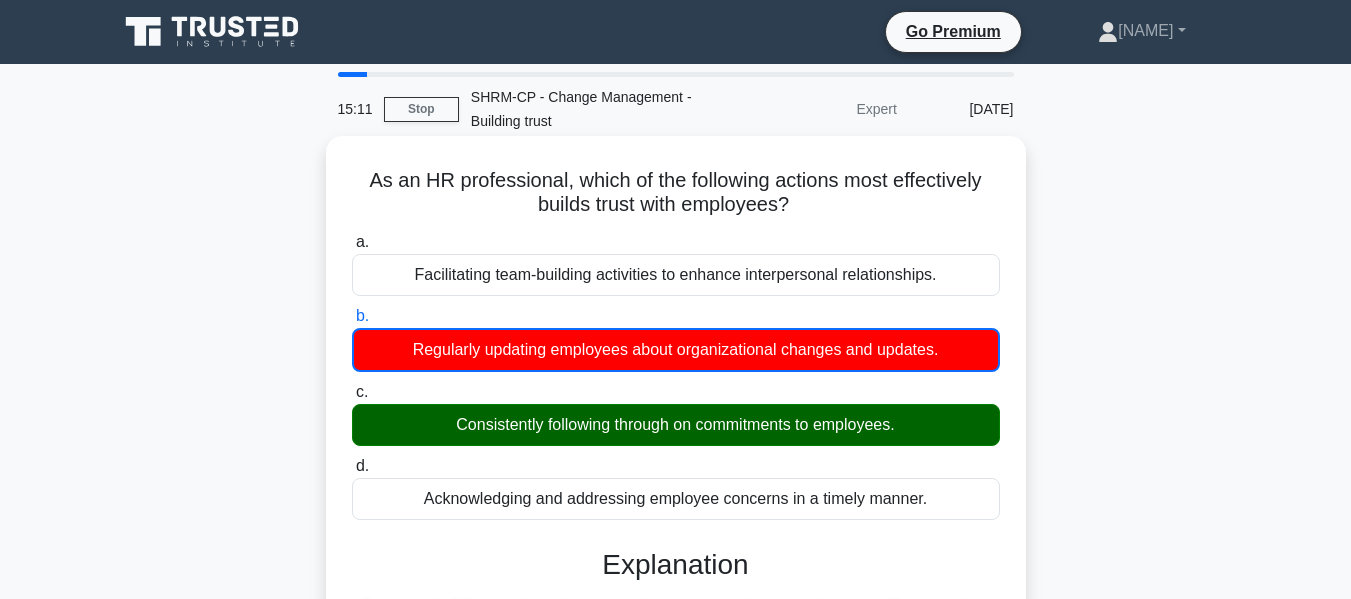 click on "Consistently following through on commitments to employees." at bounding box center (676, 425) 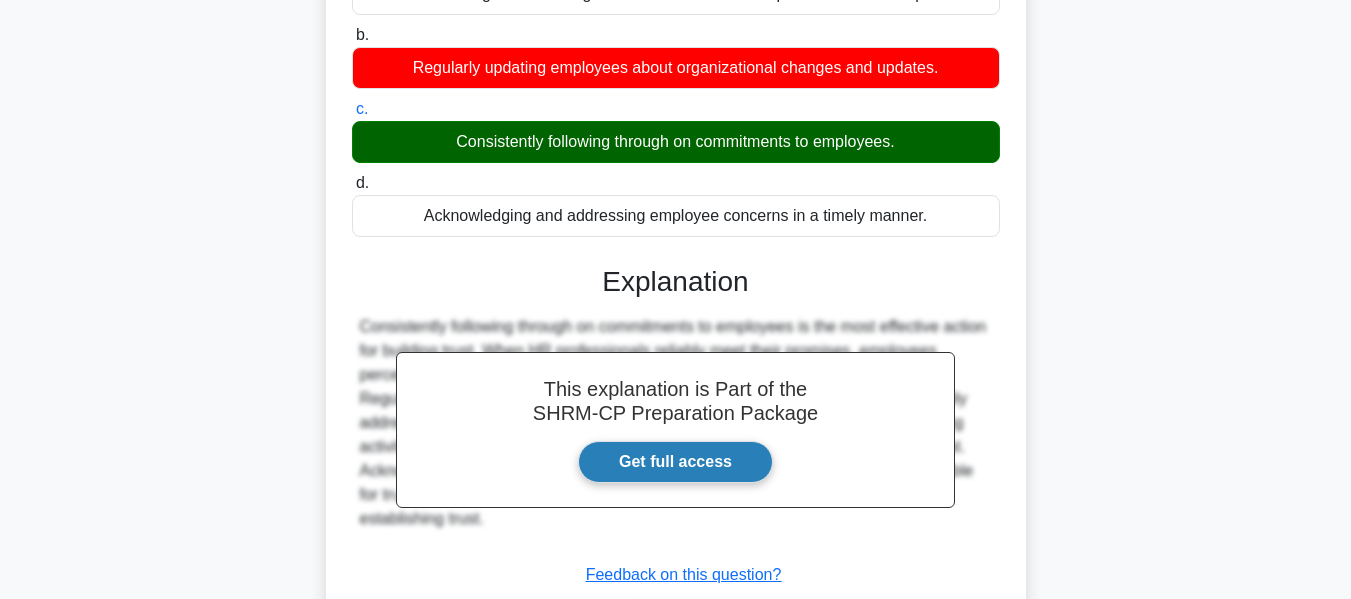 scroll, scrollTop: 381, scrollLeft: 0, axis: vertical 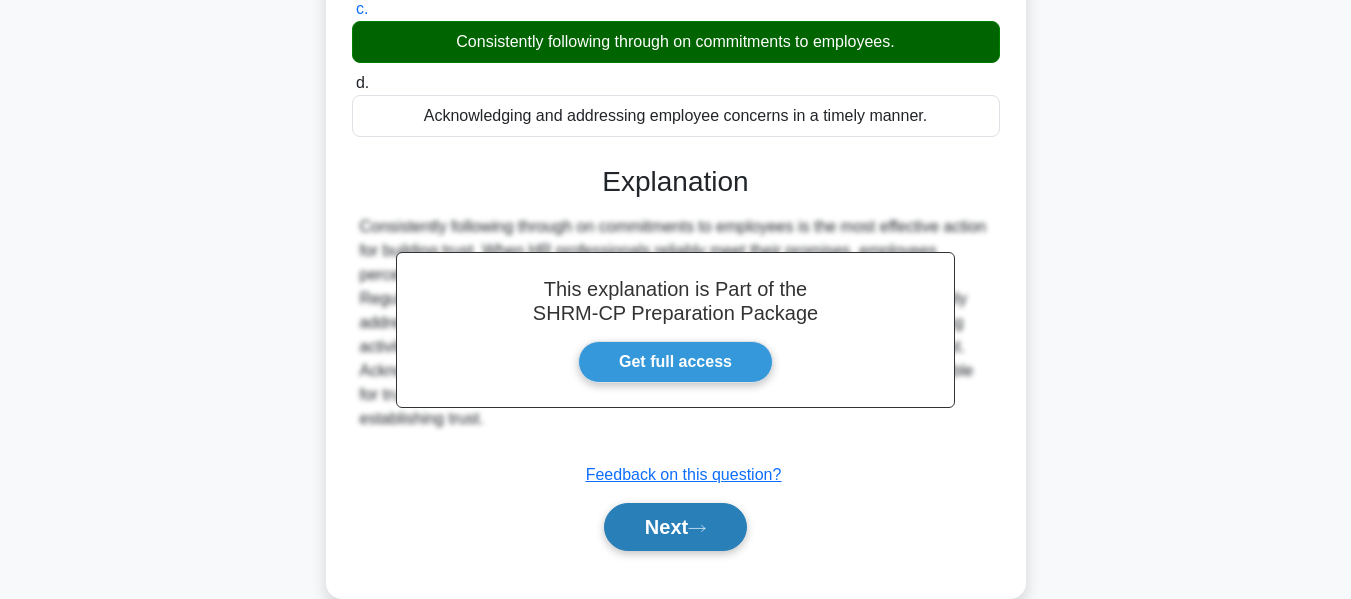 click on "Next" at bounding box center (675, 527) 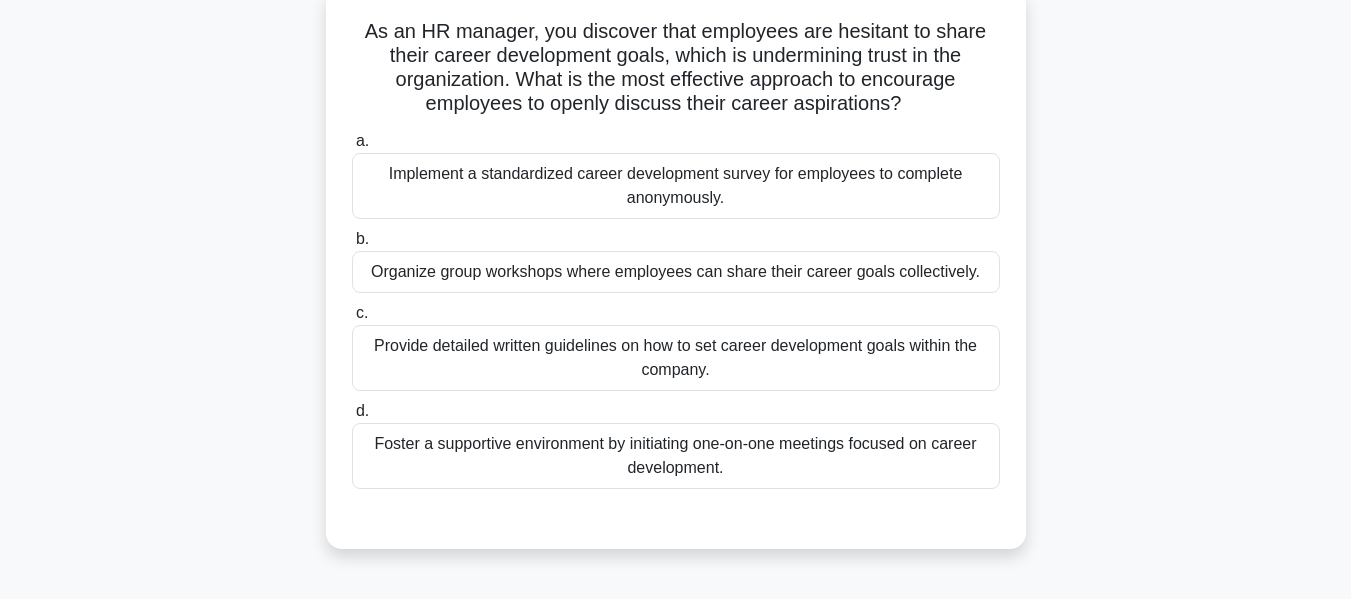 scroll, scrollTop: 0, scrollLeft: 0, axis: both 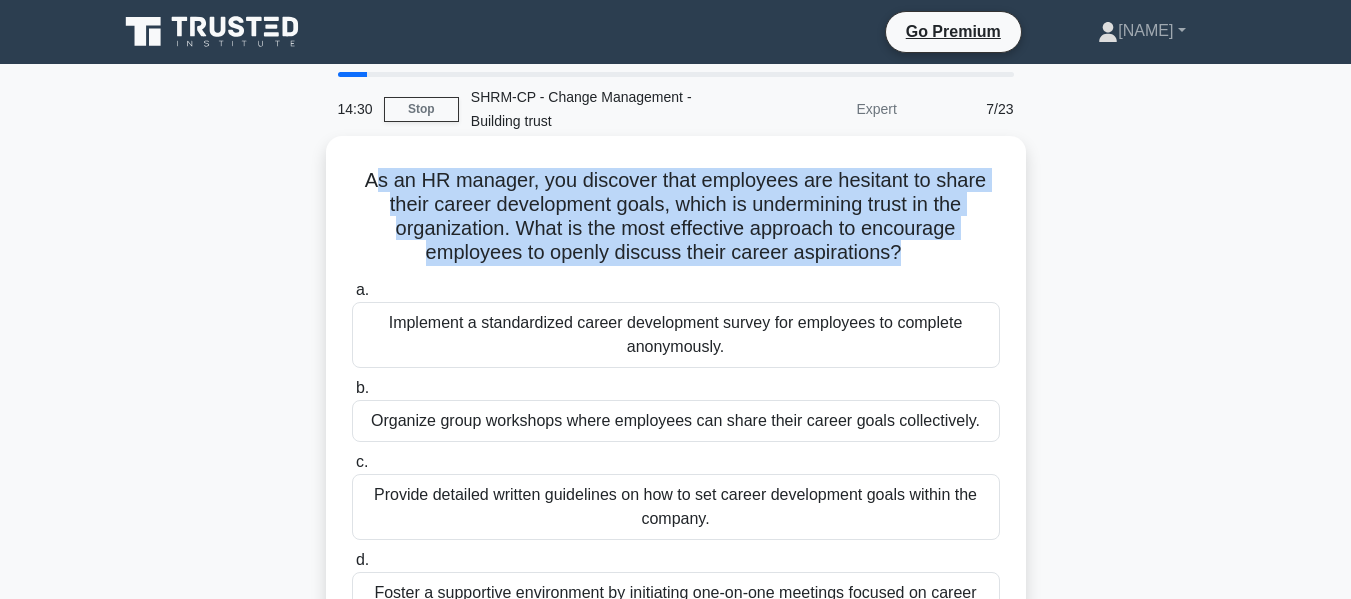 drag, startPoint x: 599, startPoint y: 192, endPoint x: 377, endPoint y: 162, distance: 224.01785 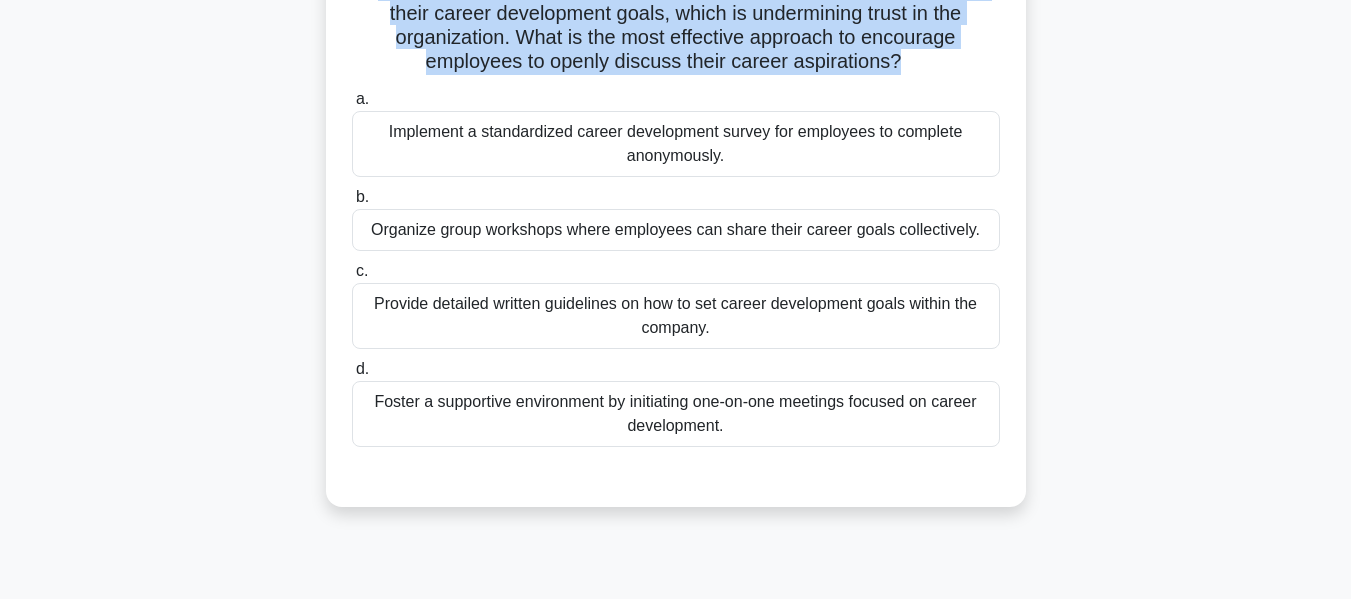 scroll, scrollTop: 200, scrollLeft: 0, axis: vertical 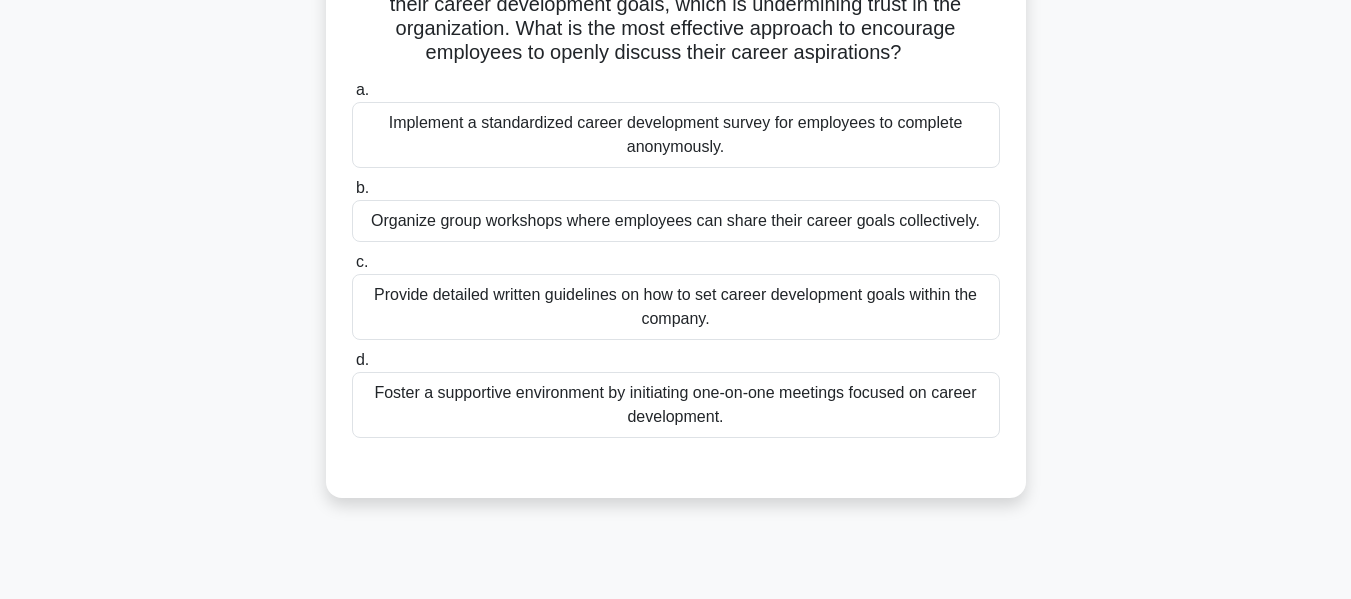 click on "Foster a supportive environment by initiating one-on-one meetings focused on career development." at bounding box center (676, 405) 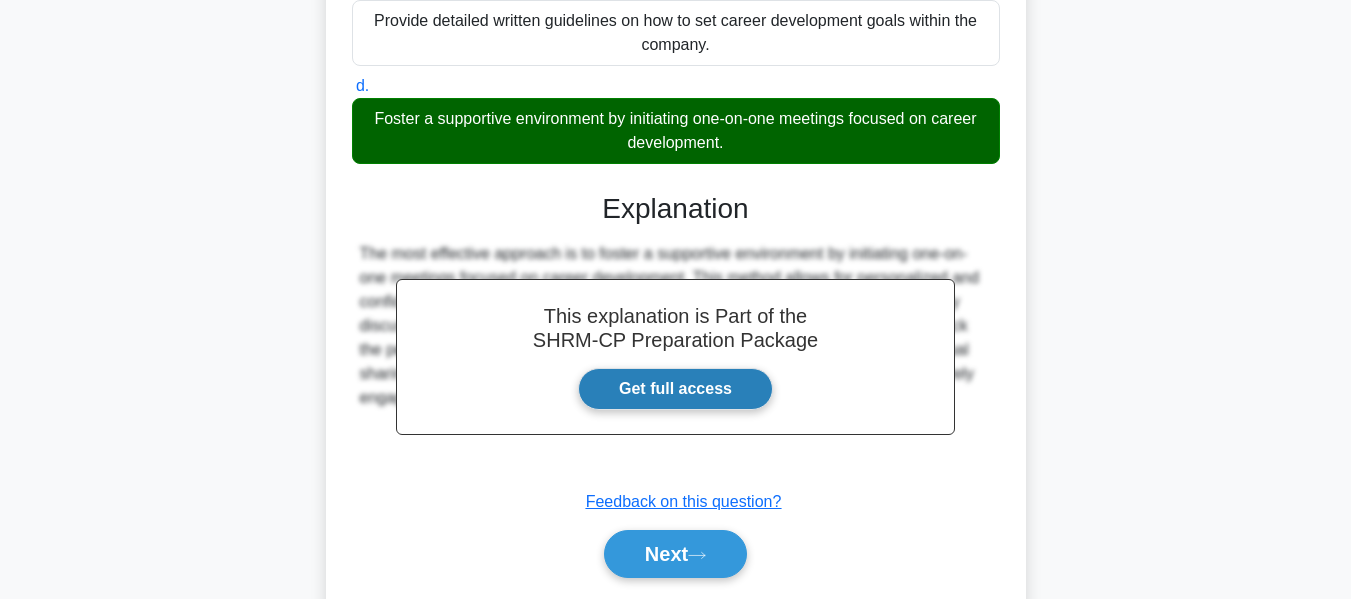 scroll, scrollTop: 539, scrollLeft: 0, axis: vertical 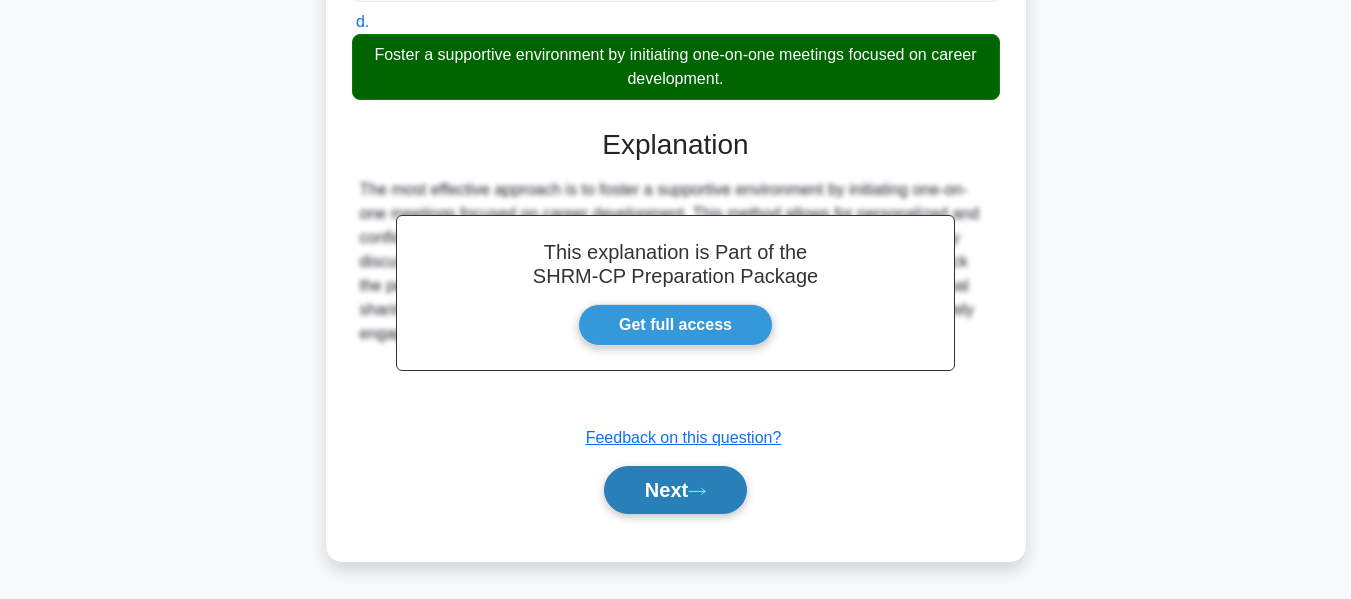 click on "Next" at bounding box center (675, 490) 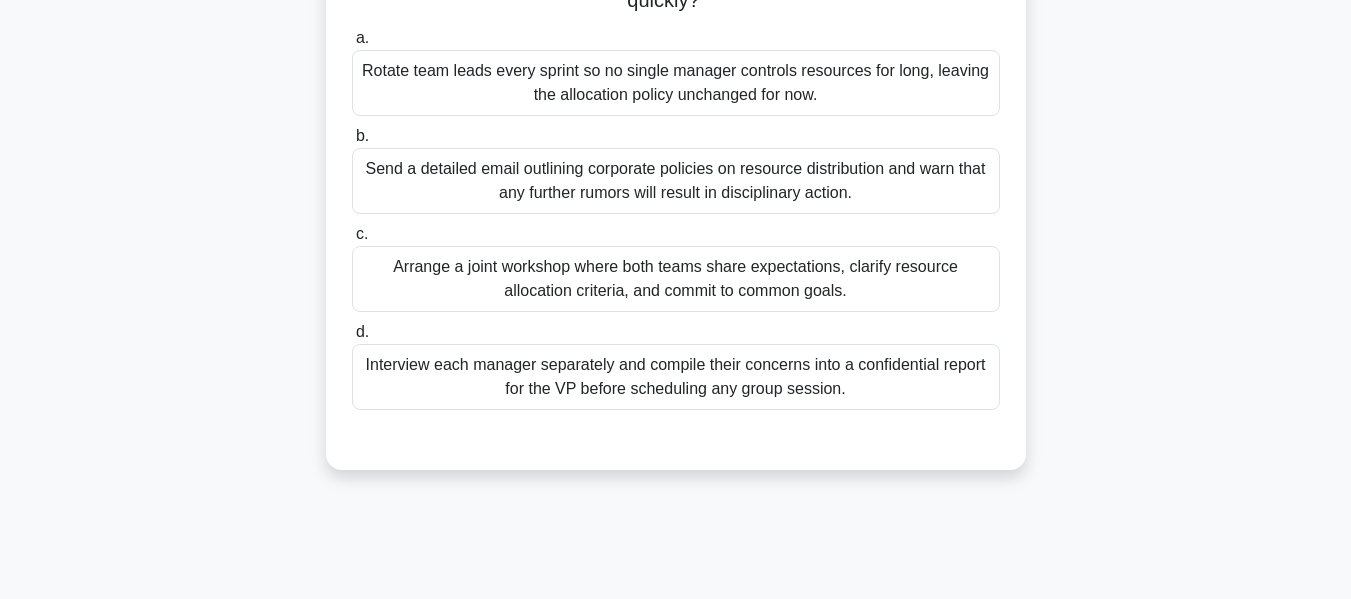 scroll, scrollTop: 300, scrollLeft: 0, axis: vertical 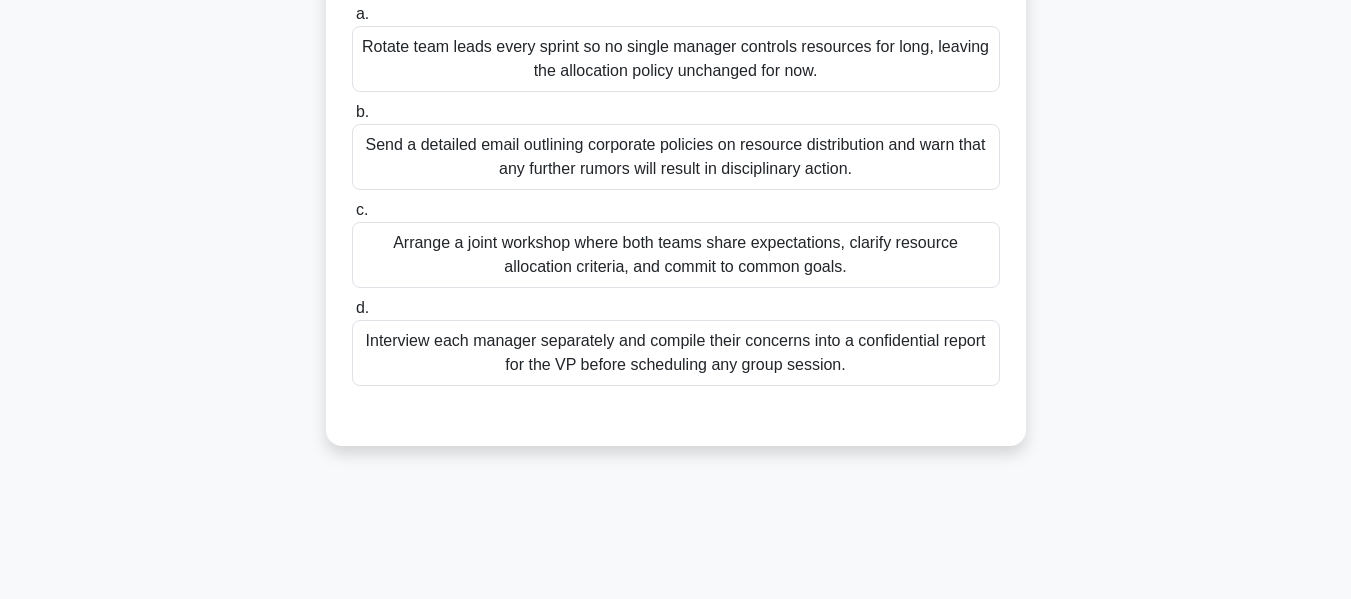 click on "Arrange a joint workshop where both teams share expectations, clarify resource allocation criteria, and commit to common goals." at bounding box center (676, 255) 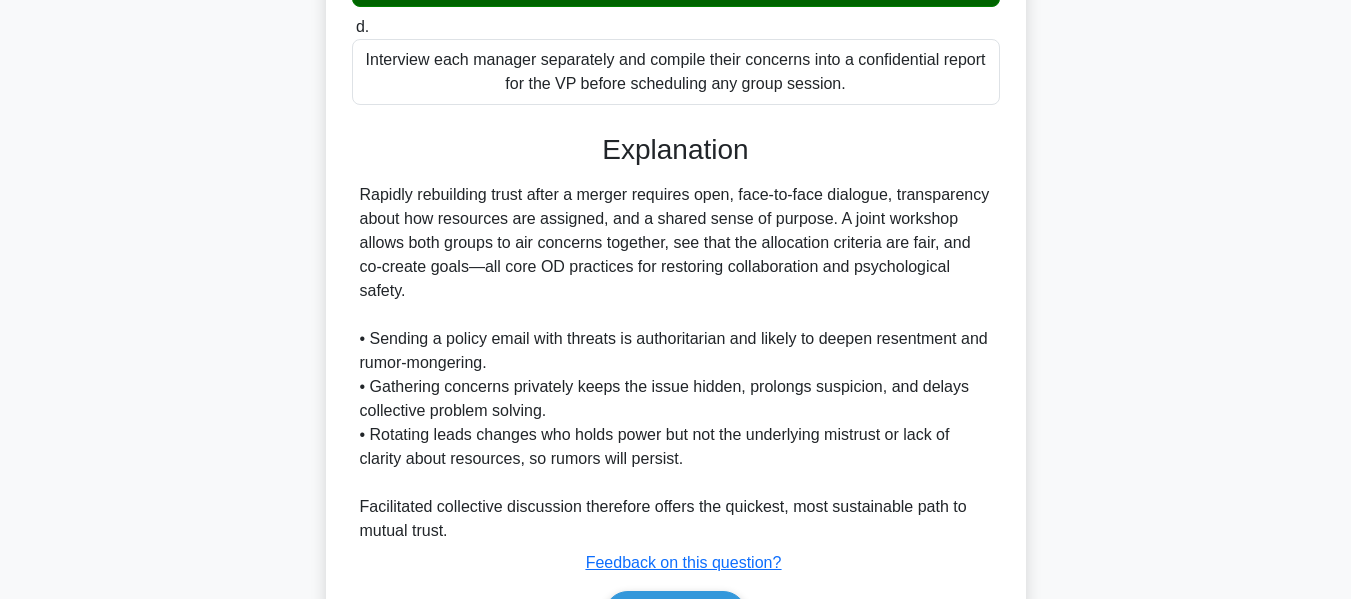 scroll, scrollTop: 207, scrollLeft: 0, axis: vertical 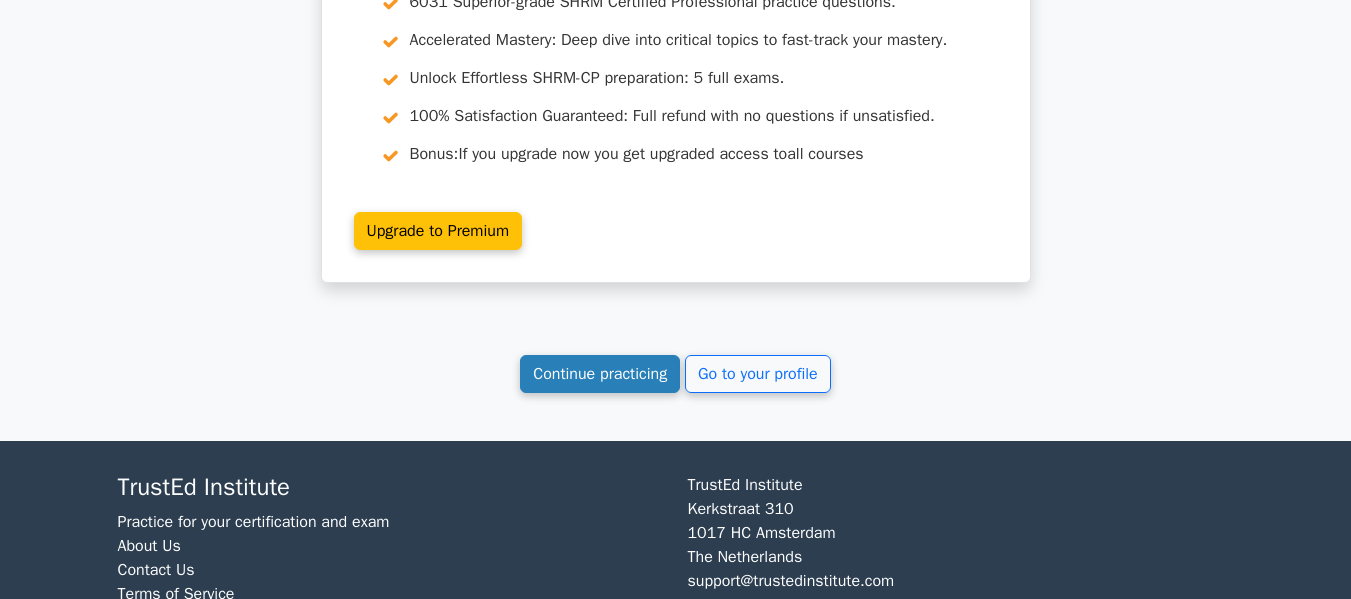 click on "Continue practicing" at bounding box center [600, 374] 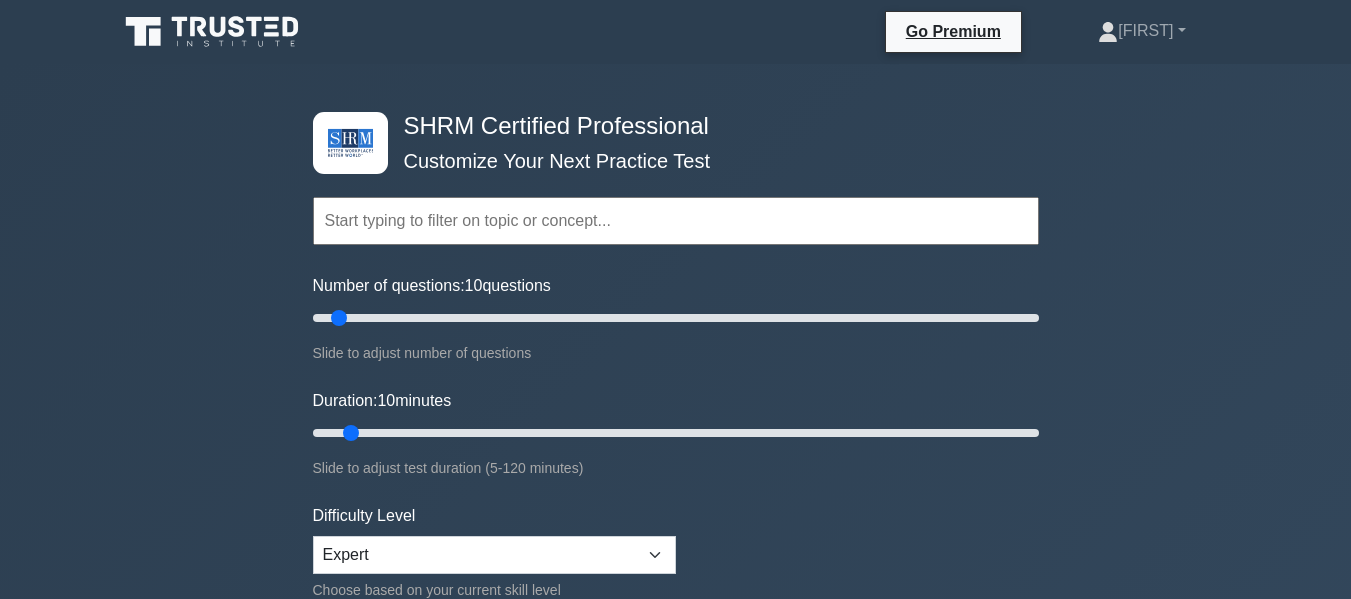 scroll, scrollTop: 0, scrollLeft: 0, axis: both 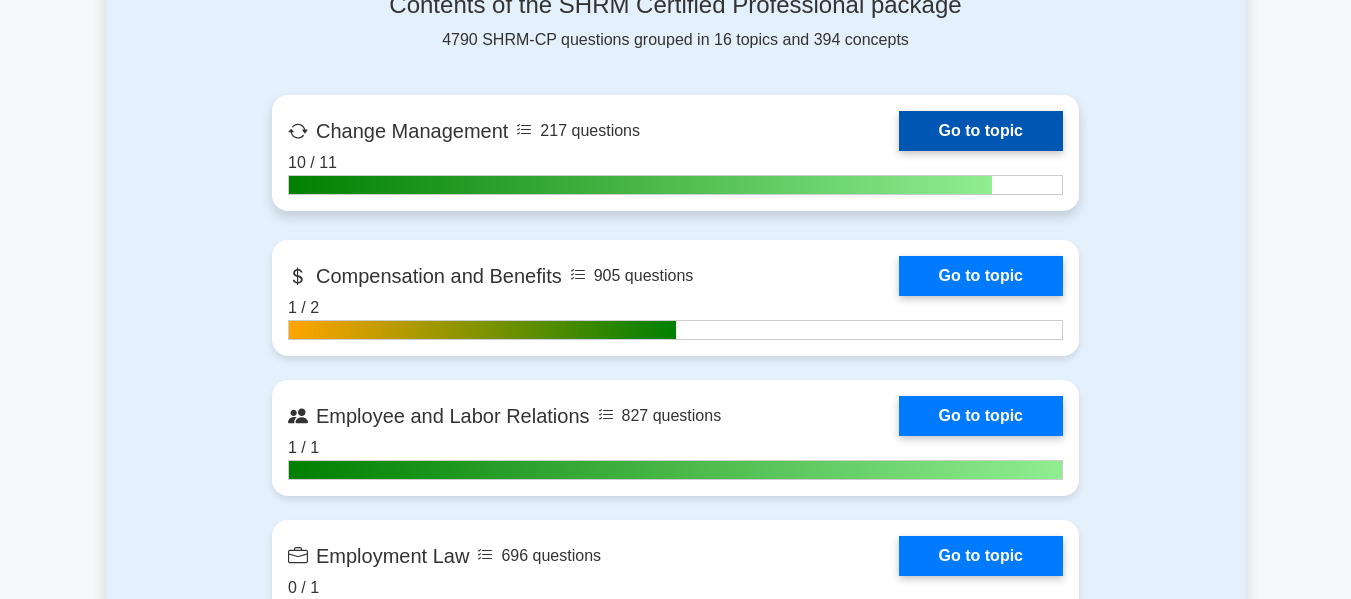 click on "Go to topic" at bounding box center [981, 131] 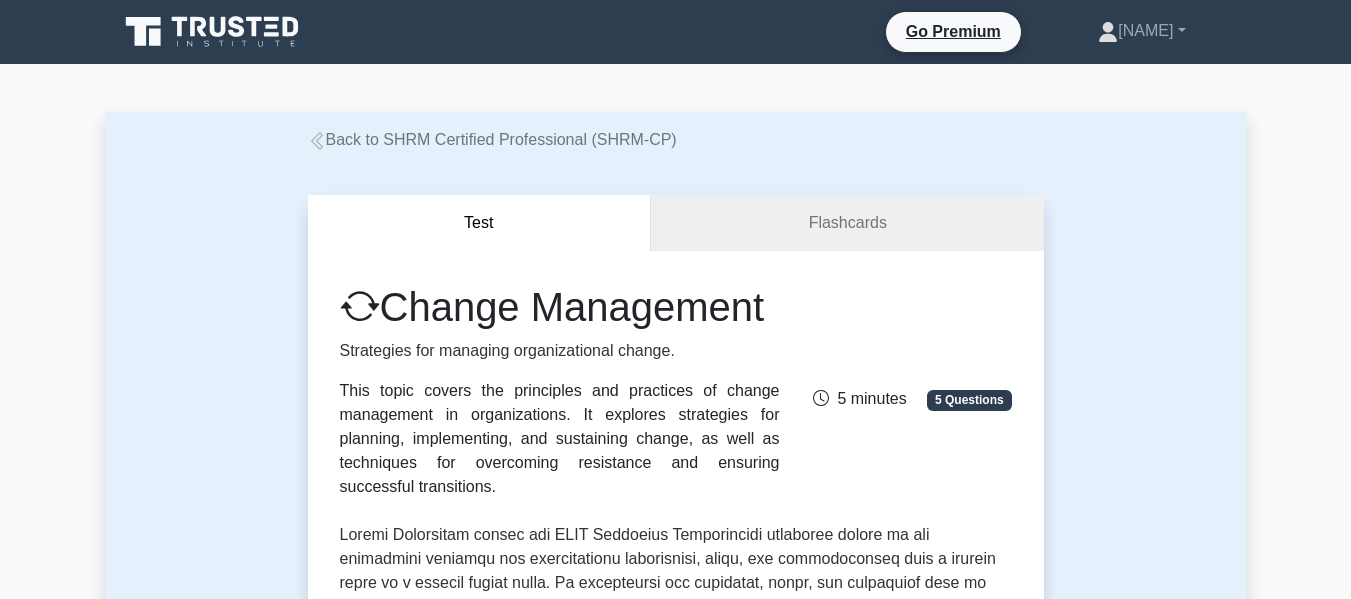 scroll, scrollTop: 0, scrollLeft: 0, axis: both 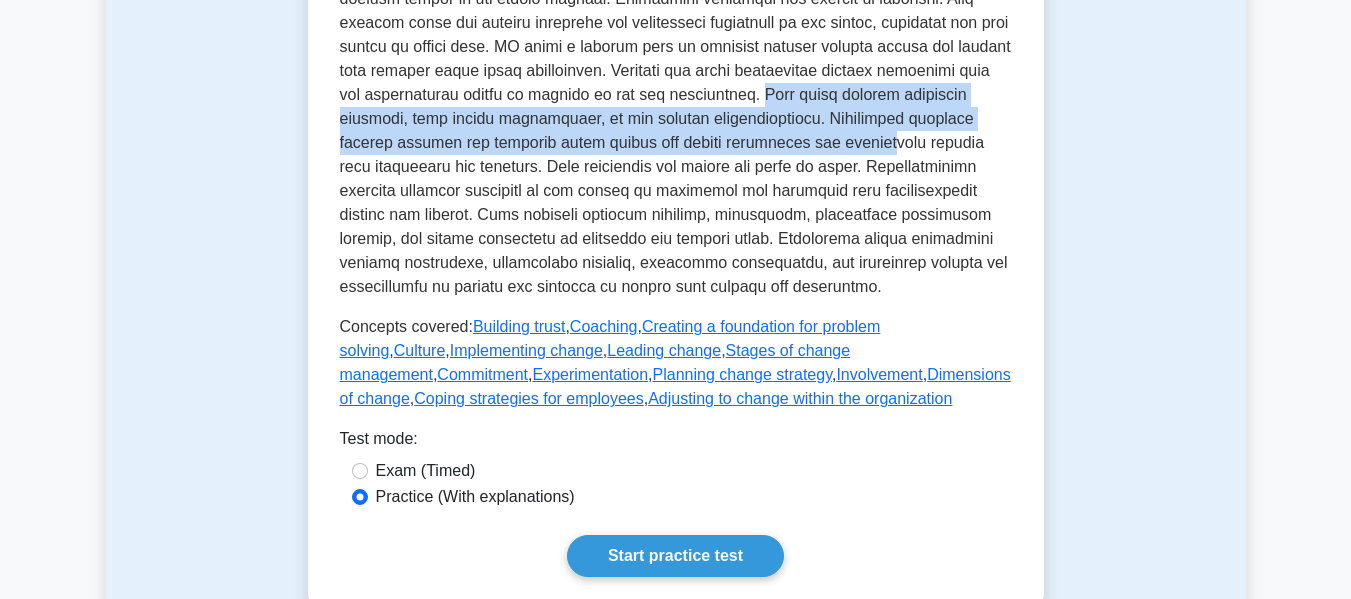 drag, startPoint x: 746, startPoint y: 127, endPoint x: 765, endPoint y: 174, distance: 50.695168 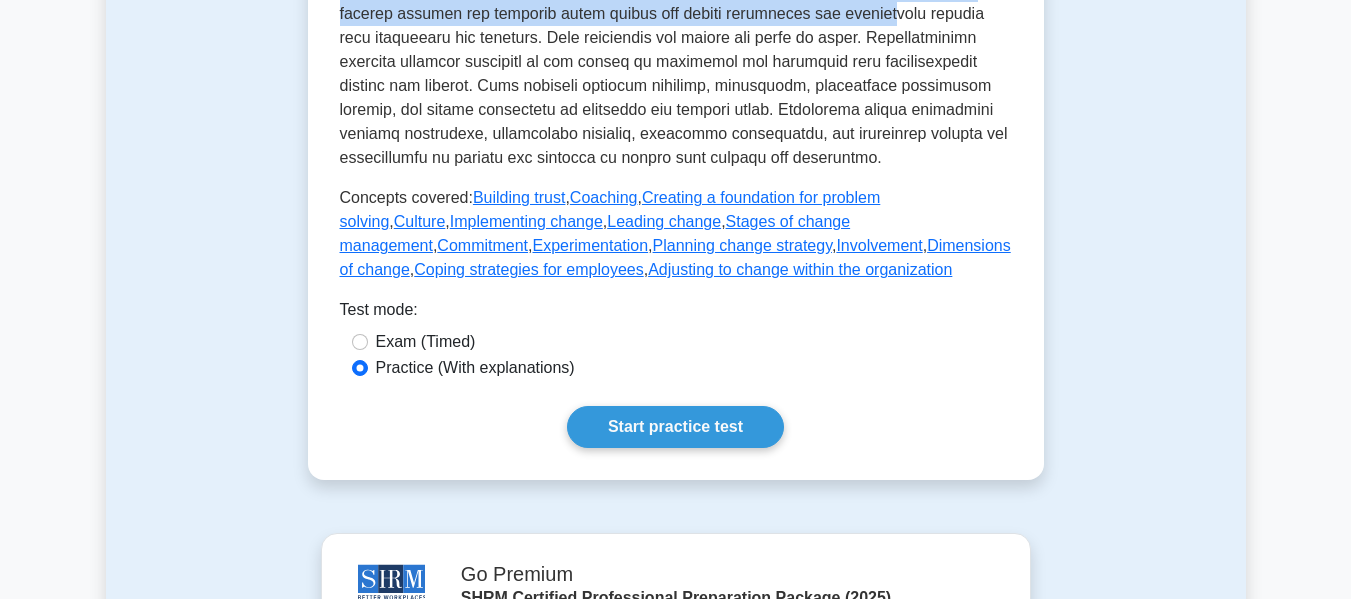 scroll, scrollTop: 900, scrollLeft: 0, axis: vertical 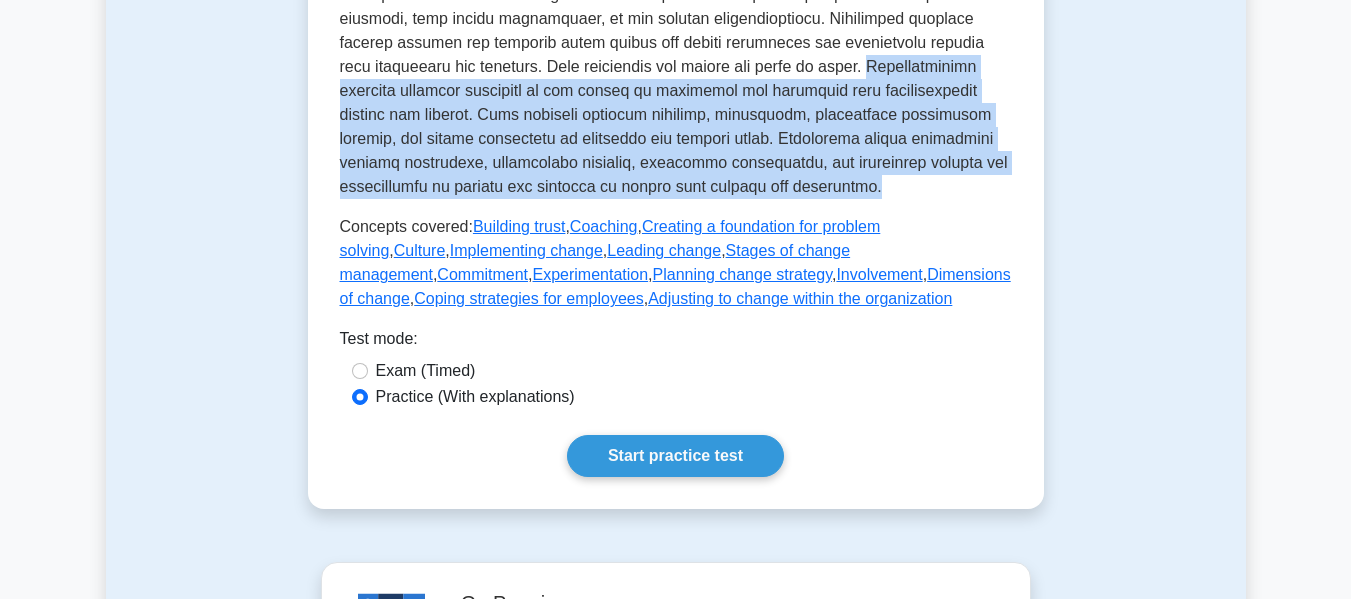 drag, startPoint x: 725, startPoint y: 90, endPoint x: 768, endPoint y: 206, distance: 123.71338 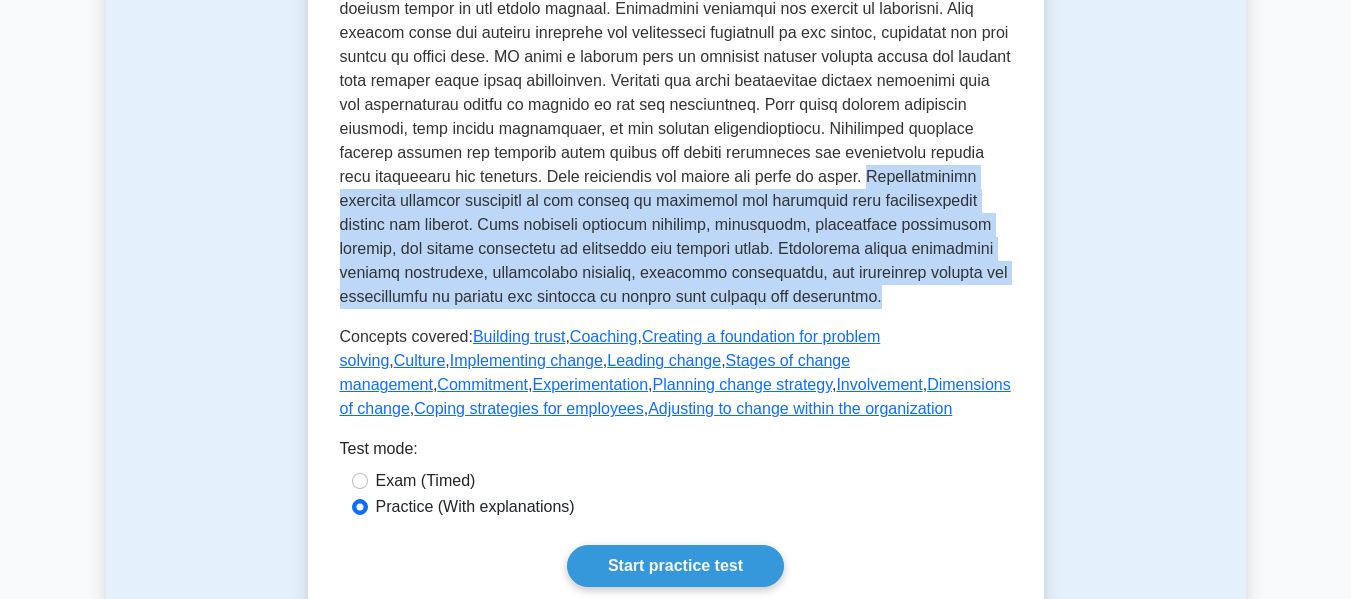 scroll, scrollTop: 800, scrollLeft: 0, axis: vertical 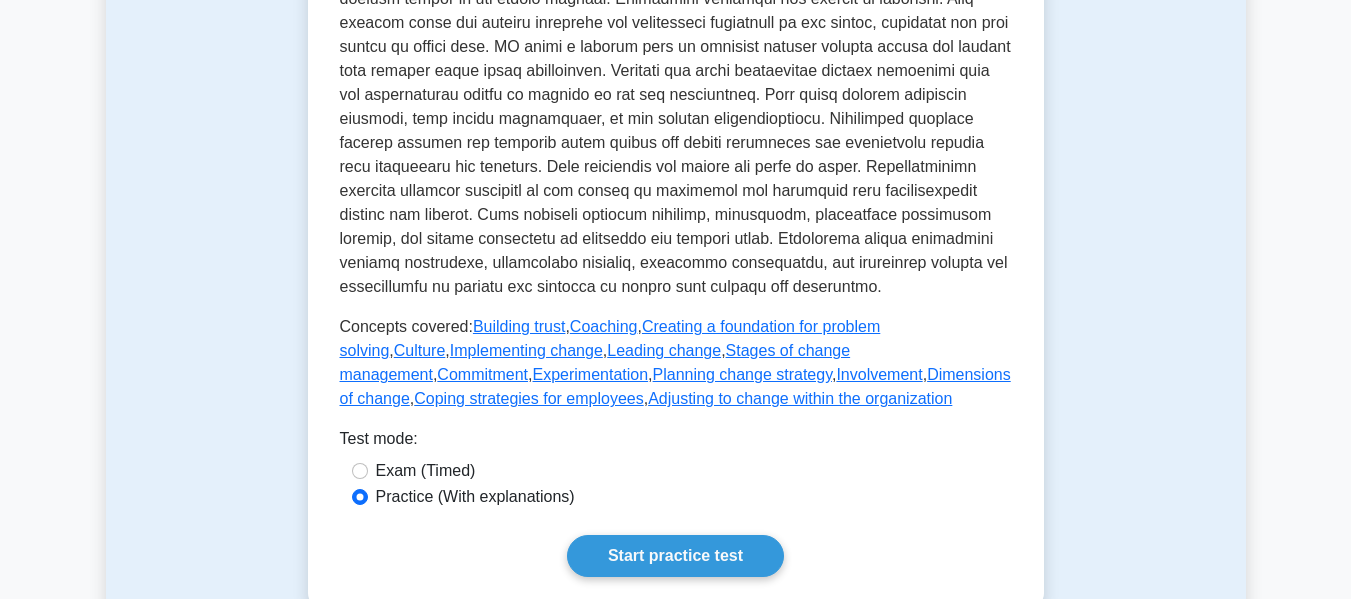 click at bounding box center (676, 11) 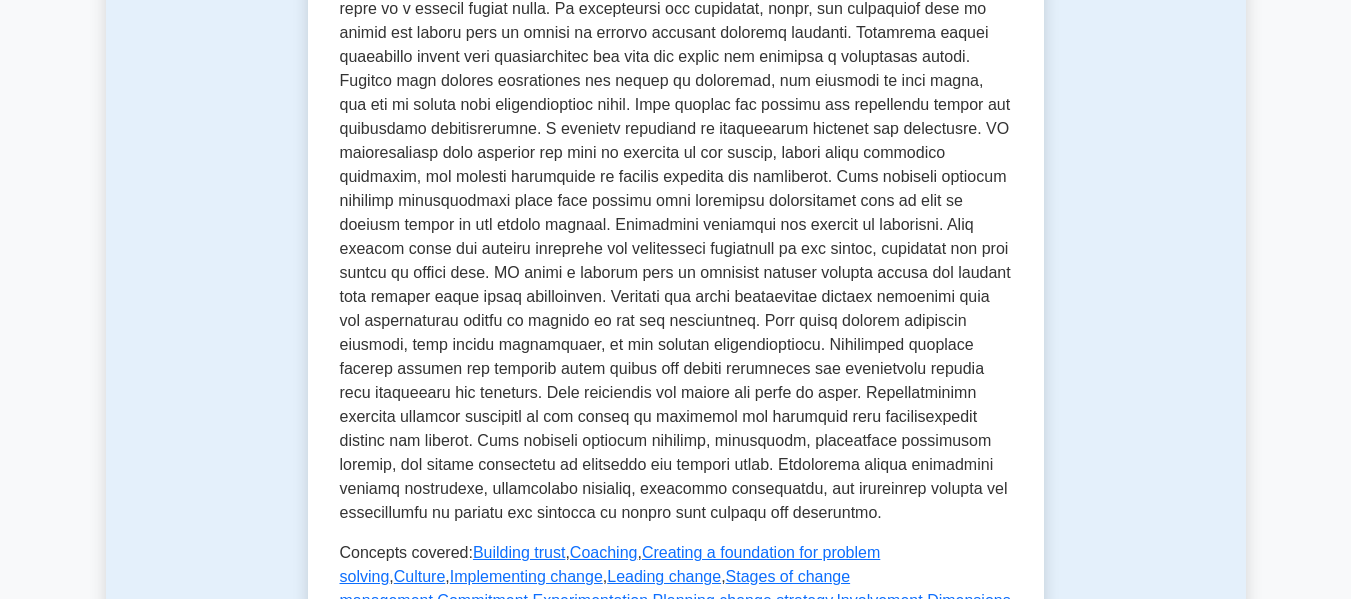 scroll, scrollTop: 600, scrollLeft: 0, axis: vertical 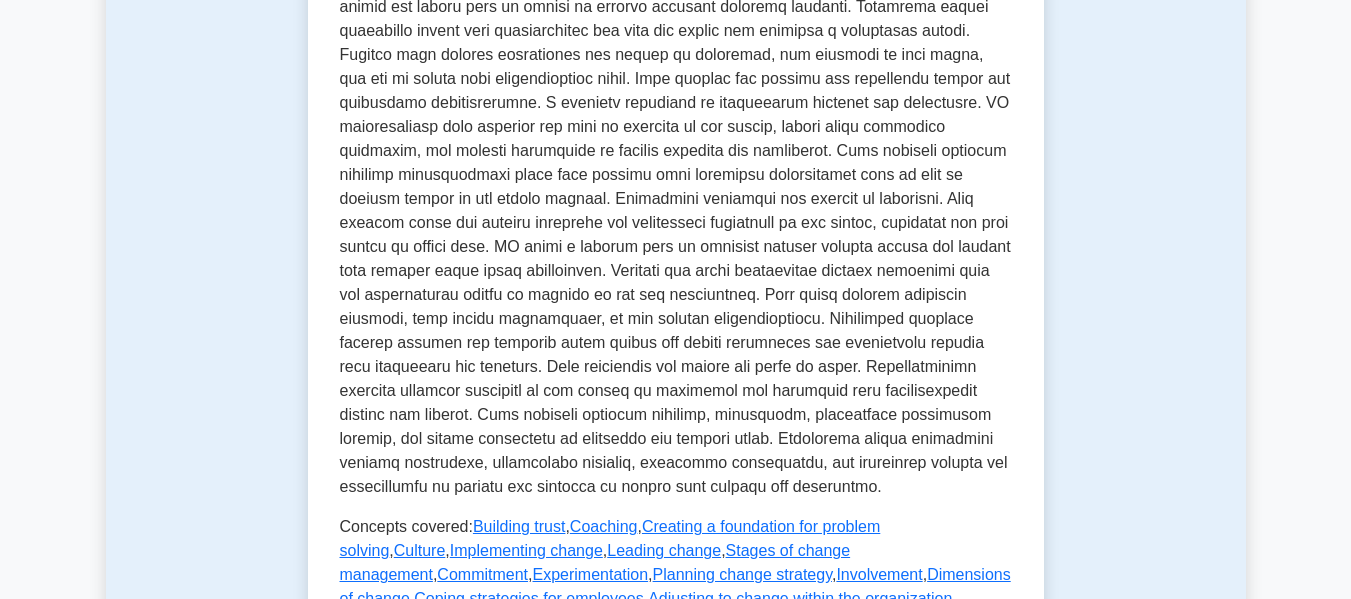 click at bounding box center [676, 211] 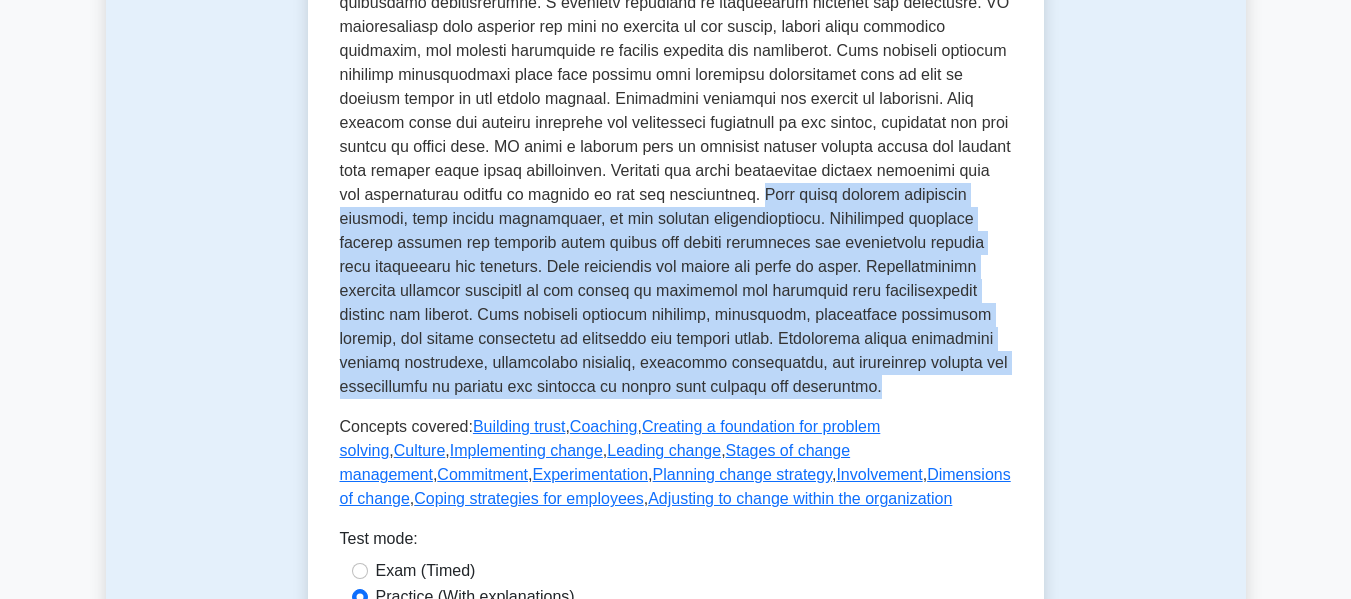 drag, startPoint x: 734, startPoint y: 222, endPoint x: 725, endPoint y: 407, distance: 185.2188 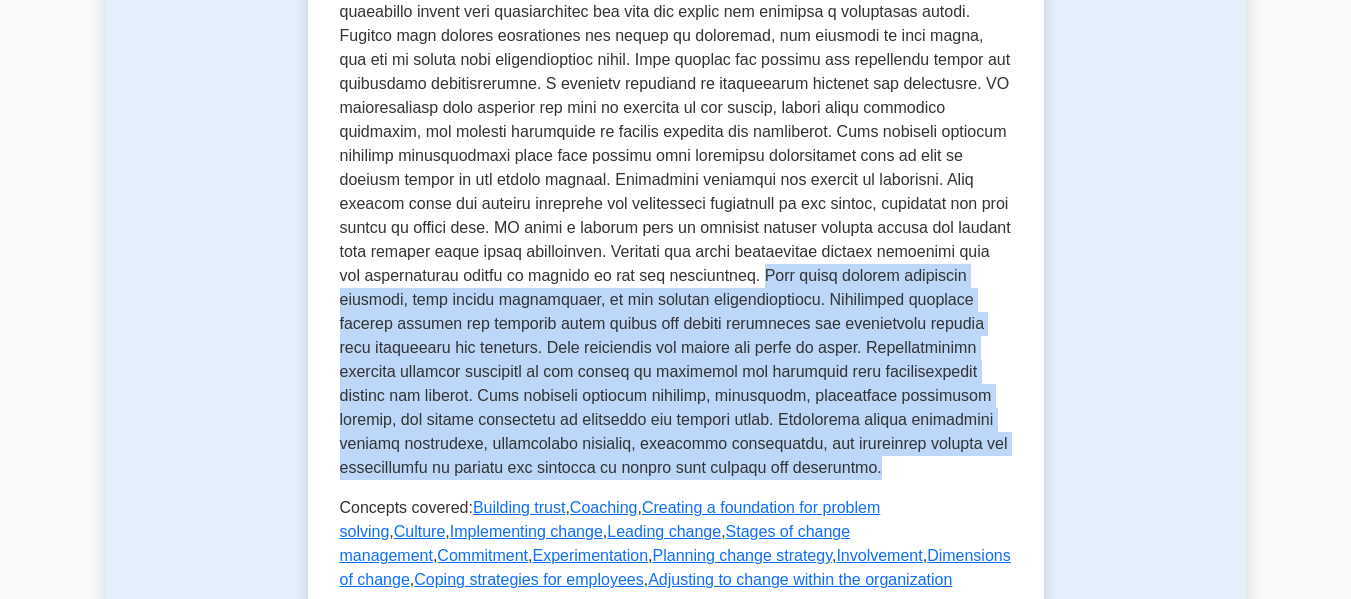 scroll, scrollTop: 400, scrollLeft: 0, axis: vertical 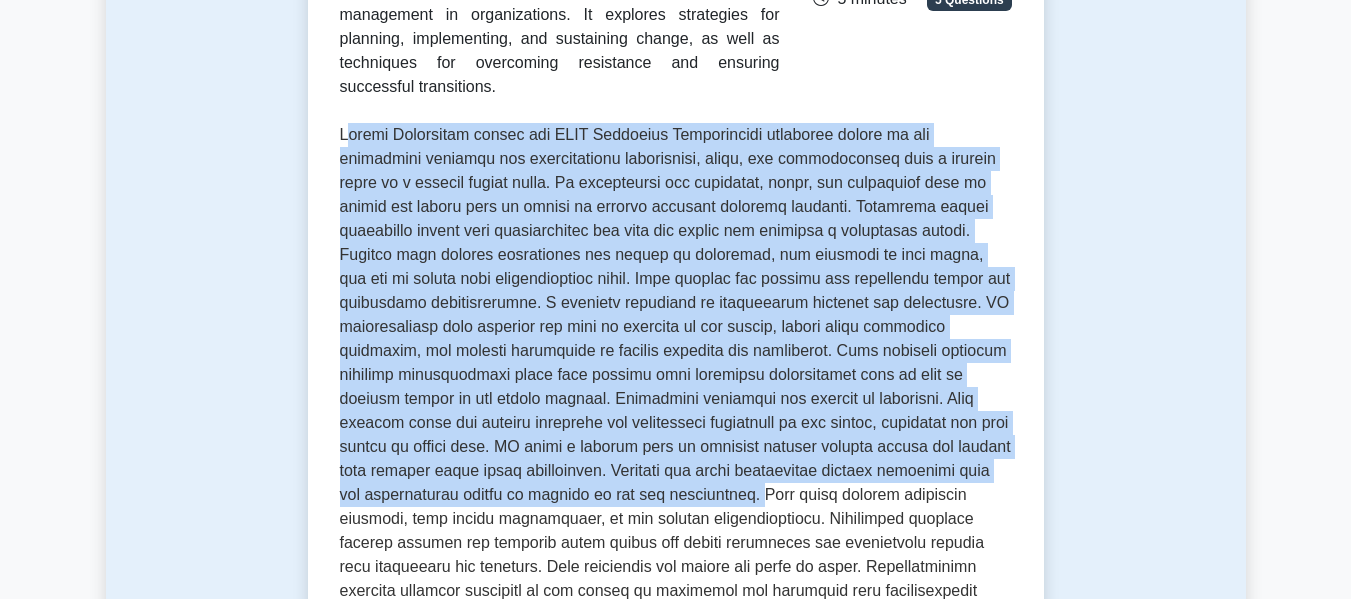 drag, startPoint x: 368, startPoint y: 166, endPoint x: 739, endPoint y: 513, distance: 507.9862 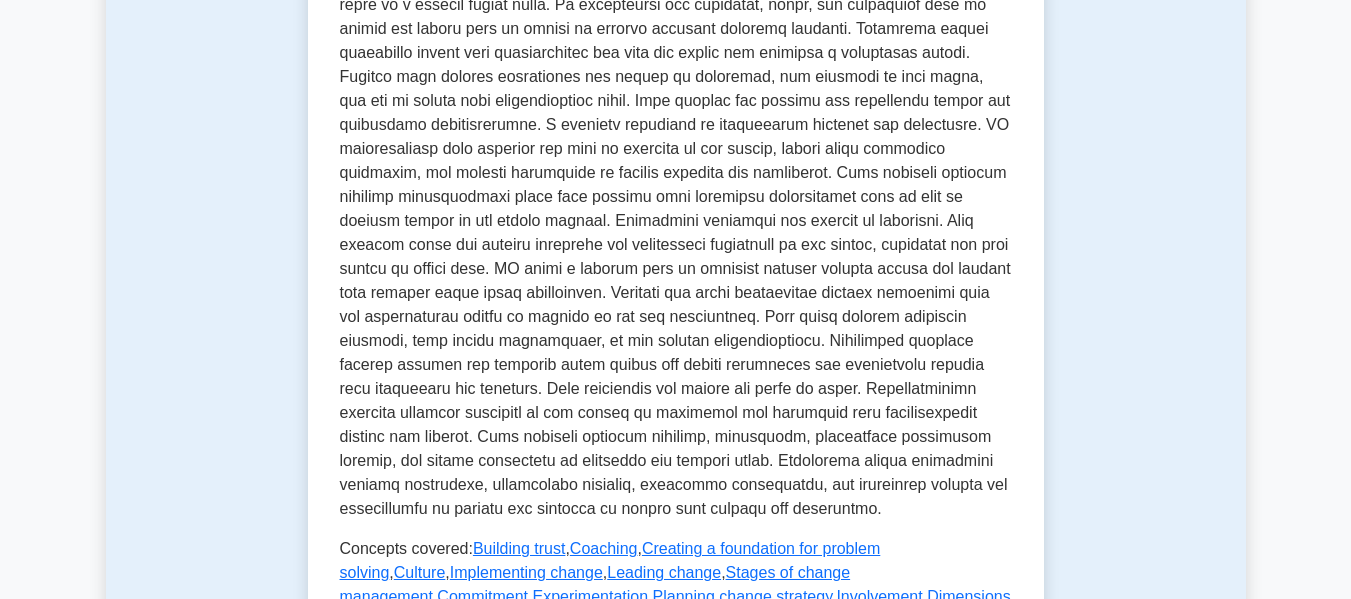 scroll, scrollTop: 600, scrollLeft: 0, axis: vertical 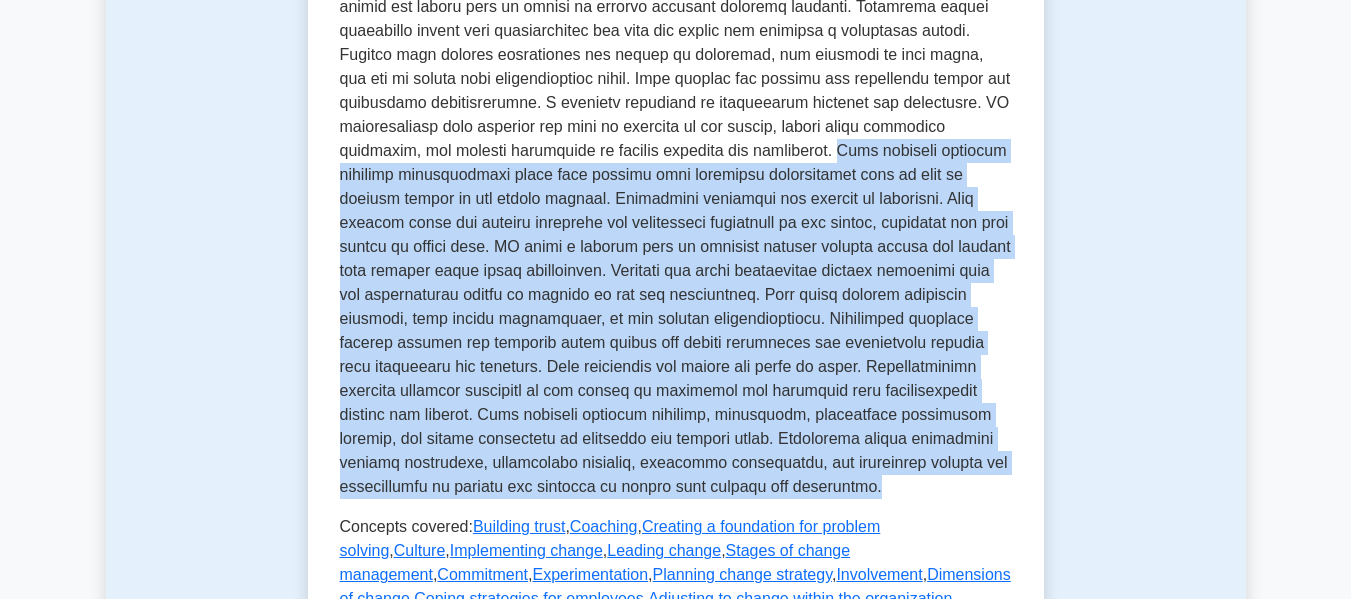 drag, startPoint x: 757, startPoint y: 177, endPoint x: 735, endPoint y: 512, distance: 335.72162 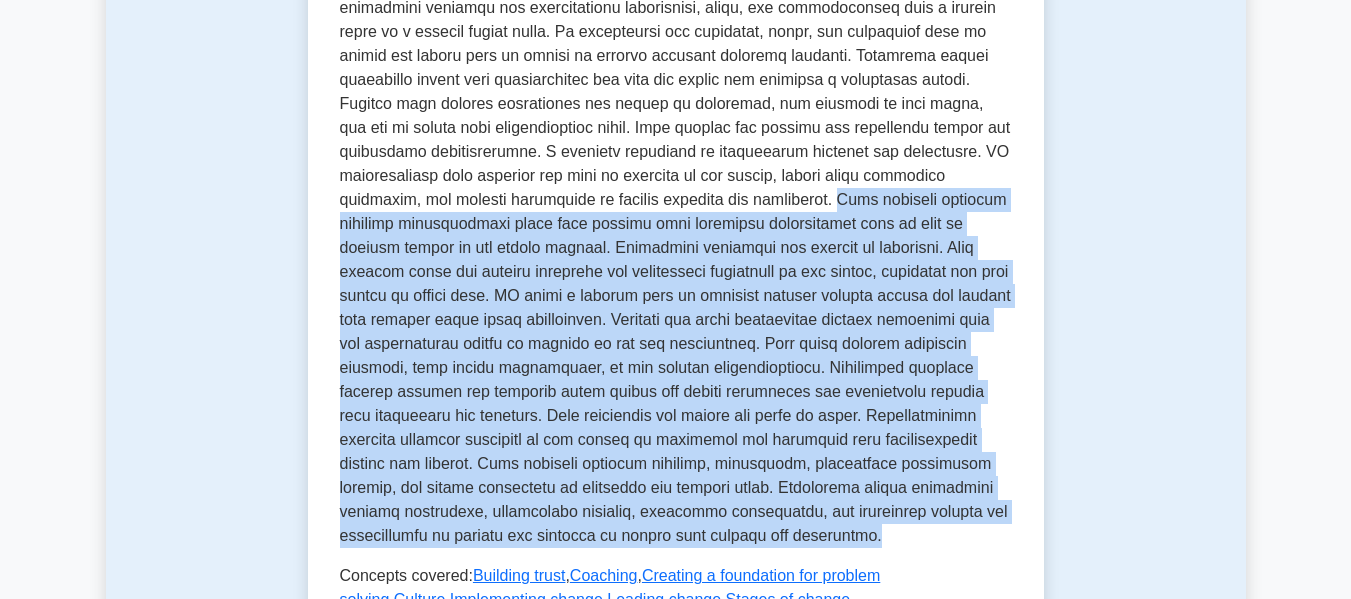 scroll, scrollTop: 569, scrollLeft: 0, axis: vertical 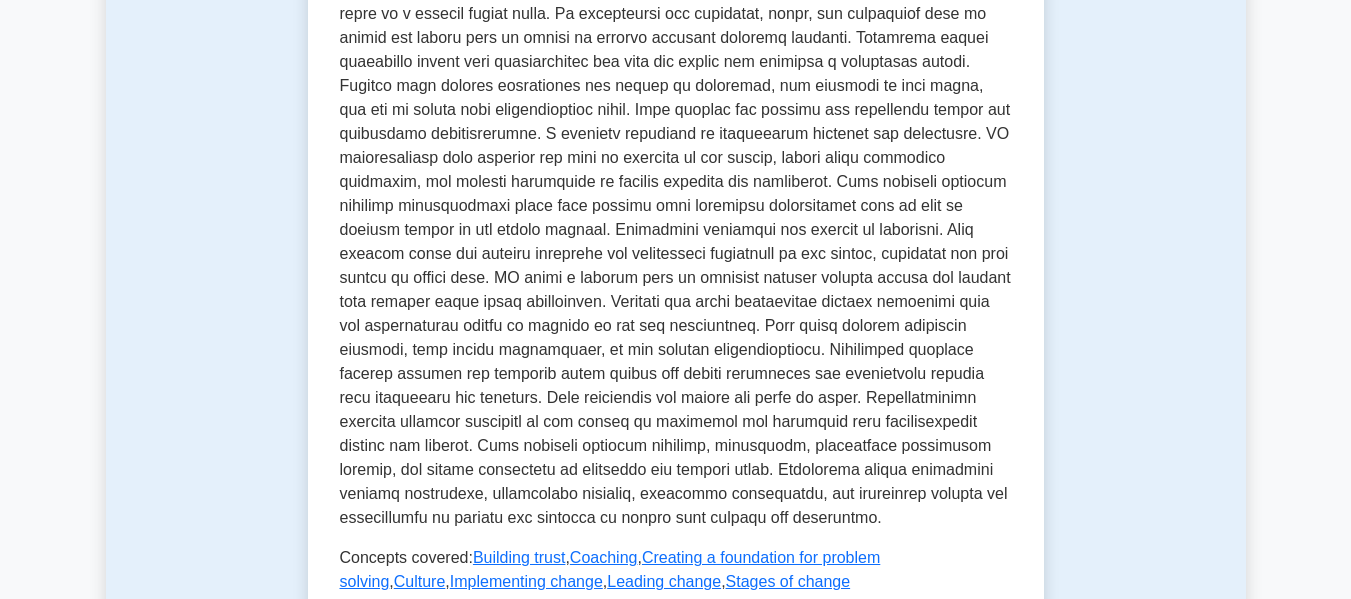 click at bounding box center (676, 242) 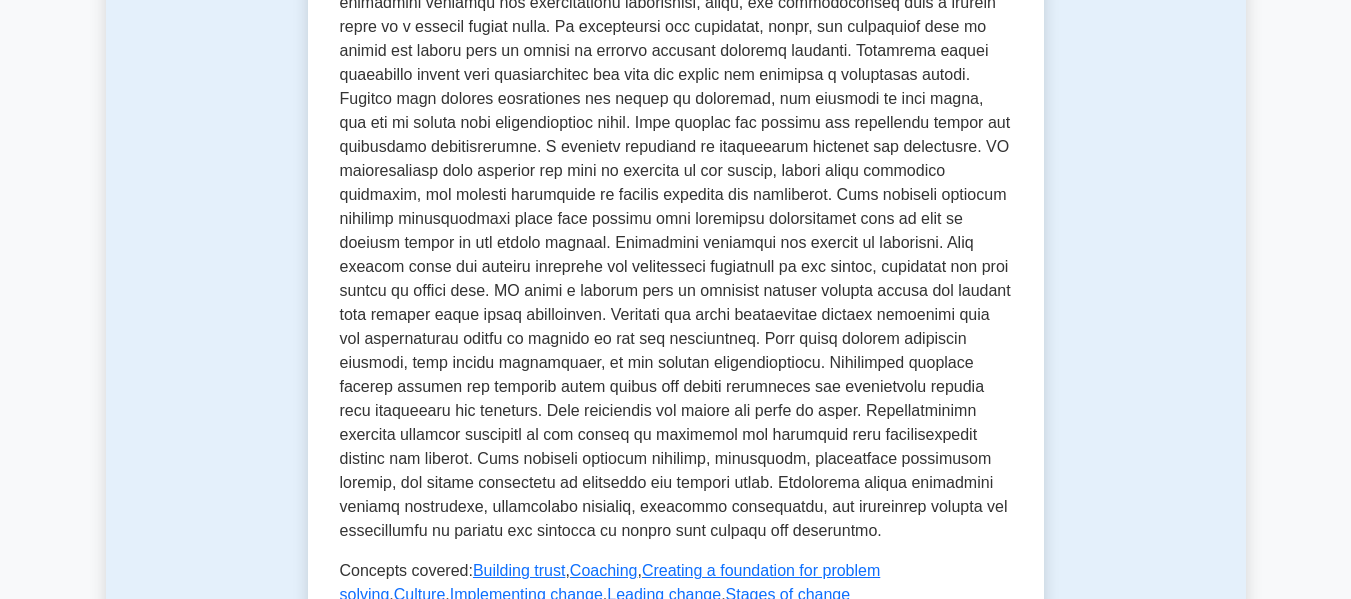 scroll, scrollTop: 548, scrollLeft: 0, axis: vertical 